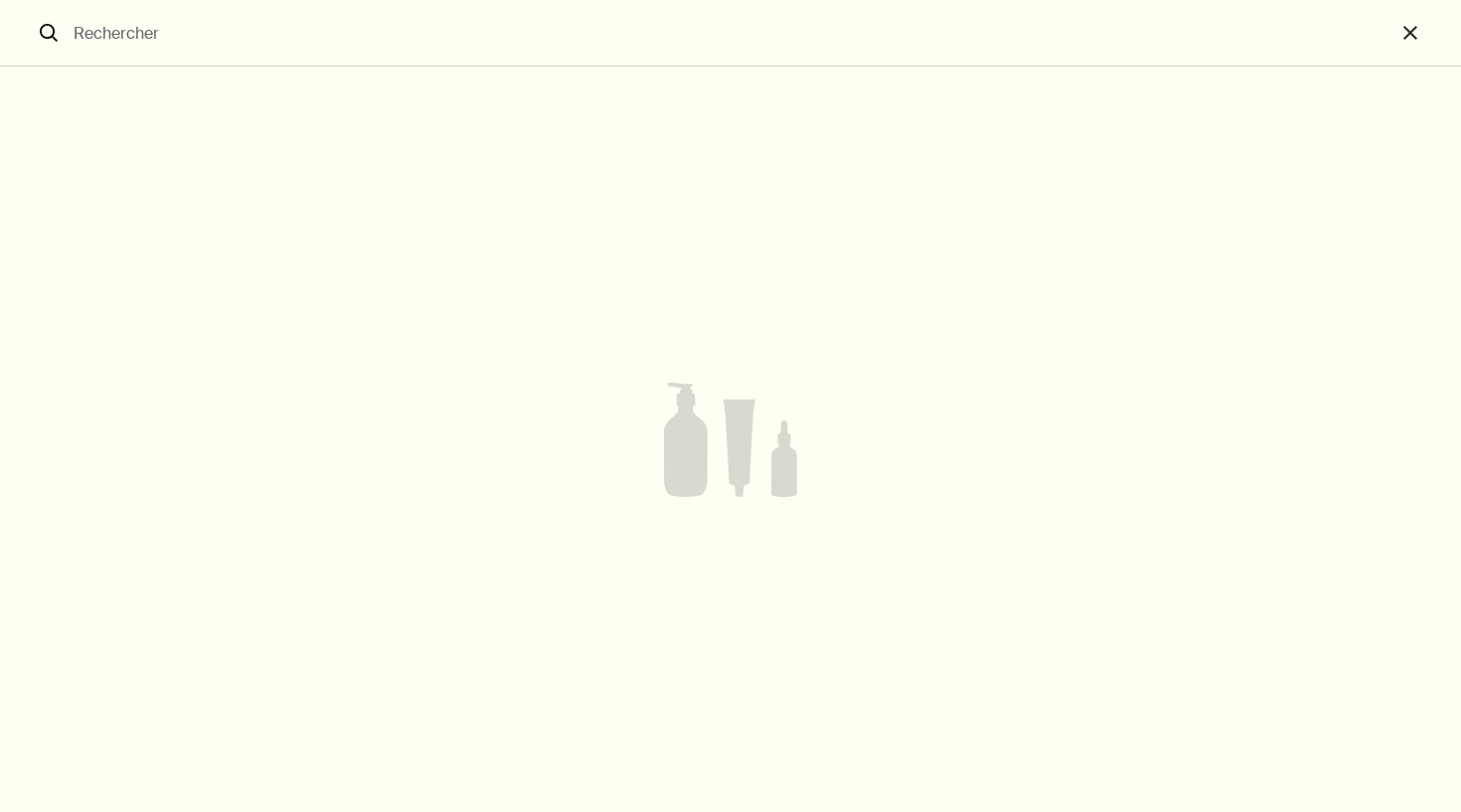 scroll, scrollTop: 0, scrollLeft: 0, axis: both 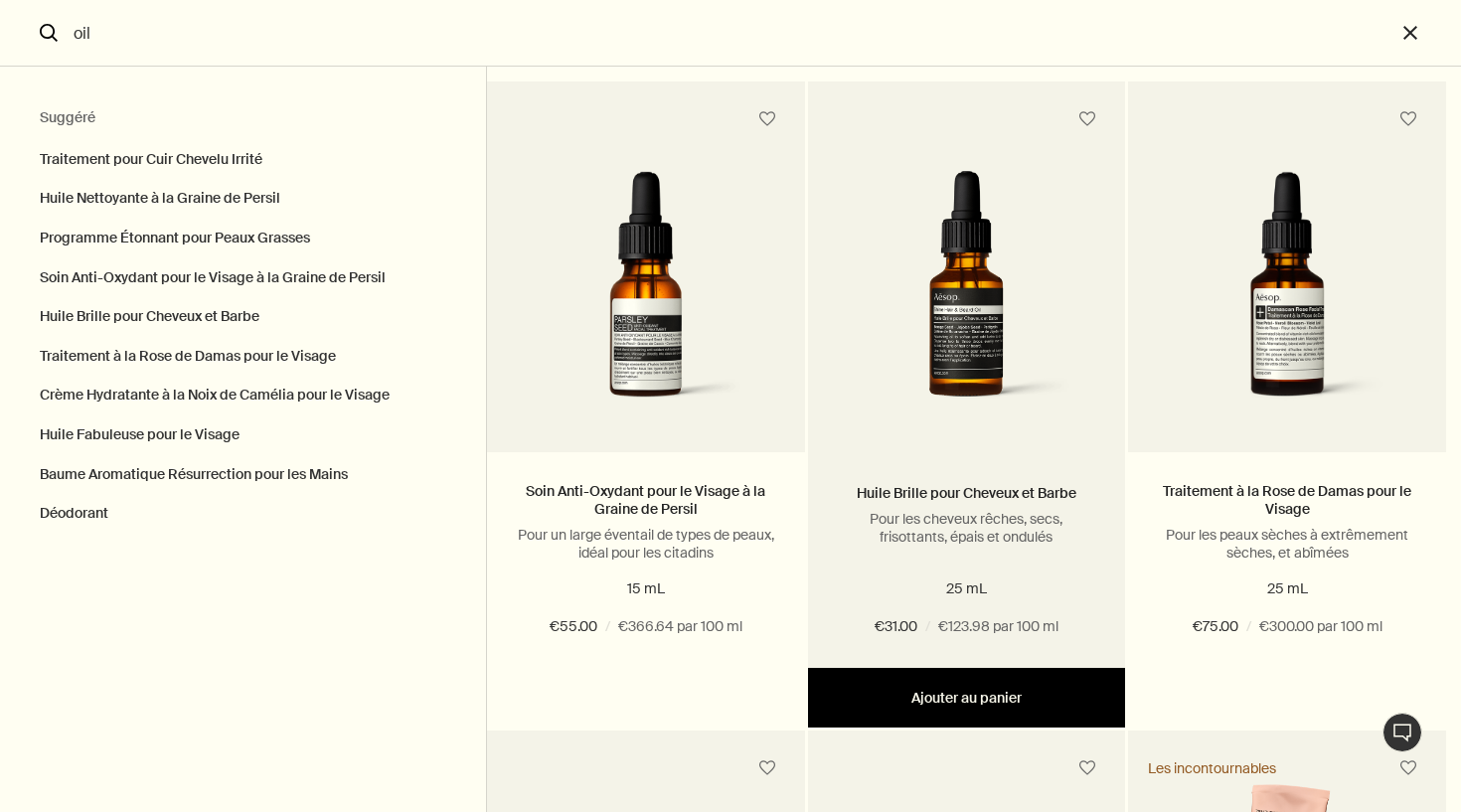type on "oil" 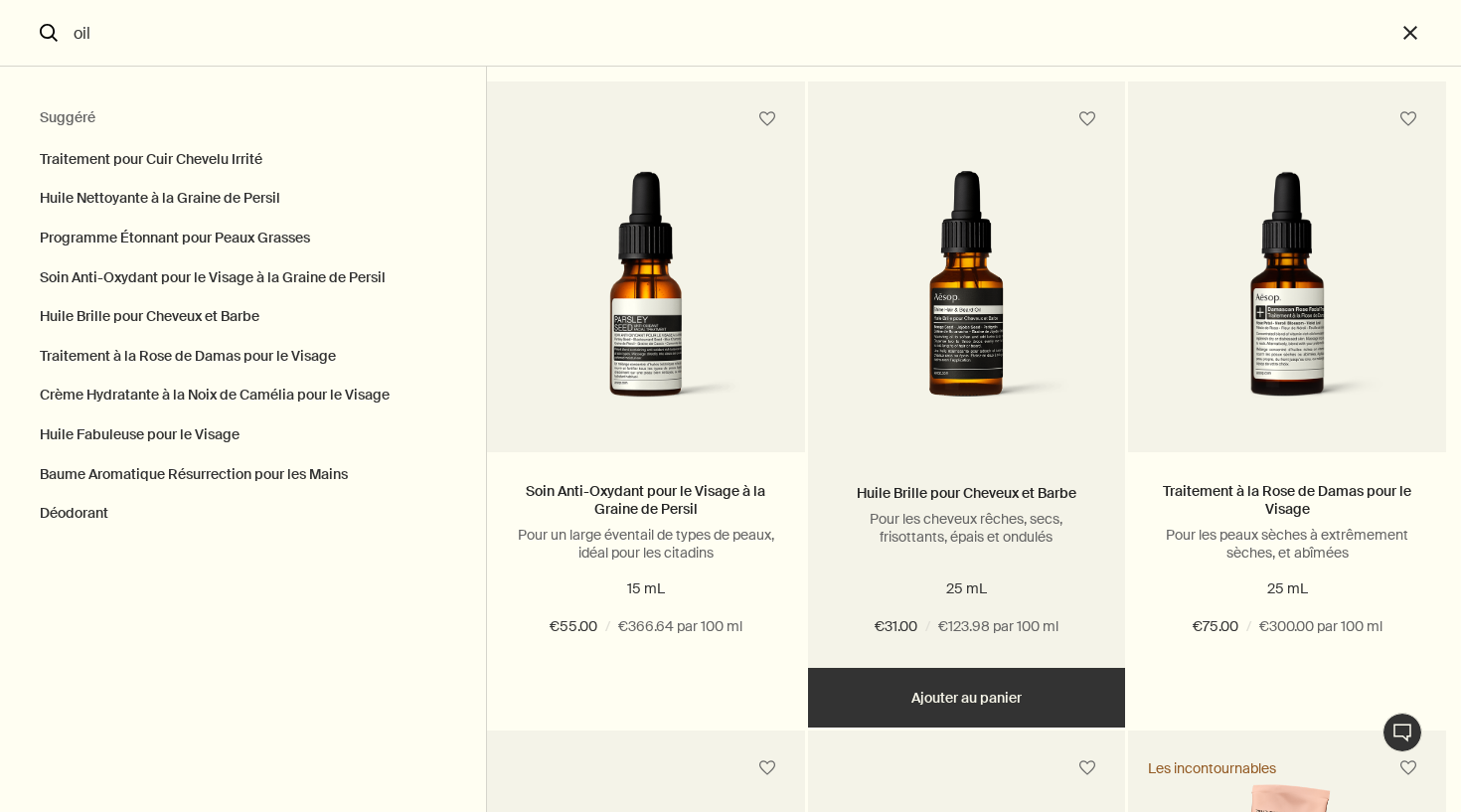 click on "Ajouter Ajouter au panier" at bounding box center (967, 698) 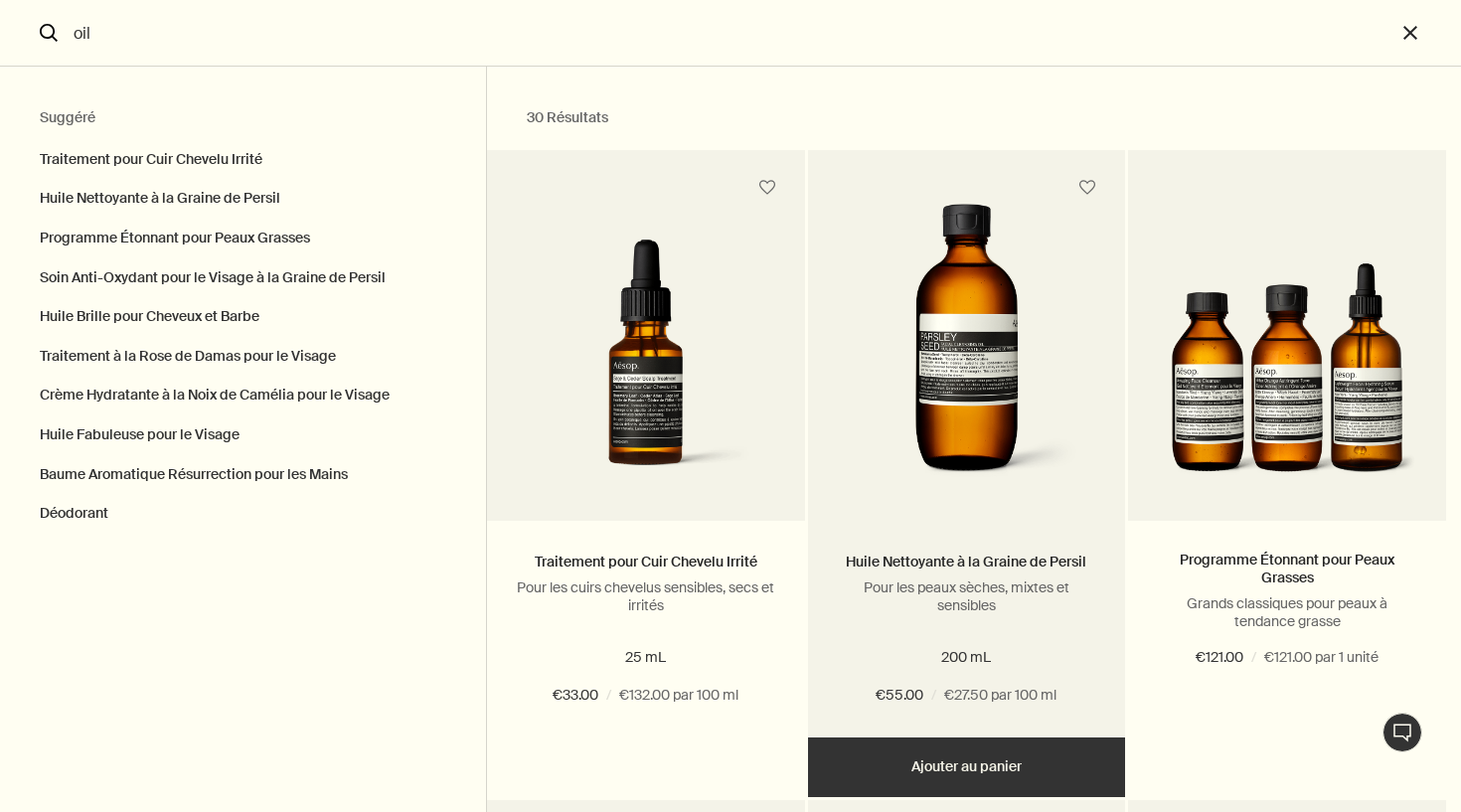 scroll, scrollTop: 0, scrollLeft: 0, axis: both 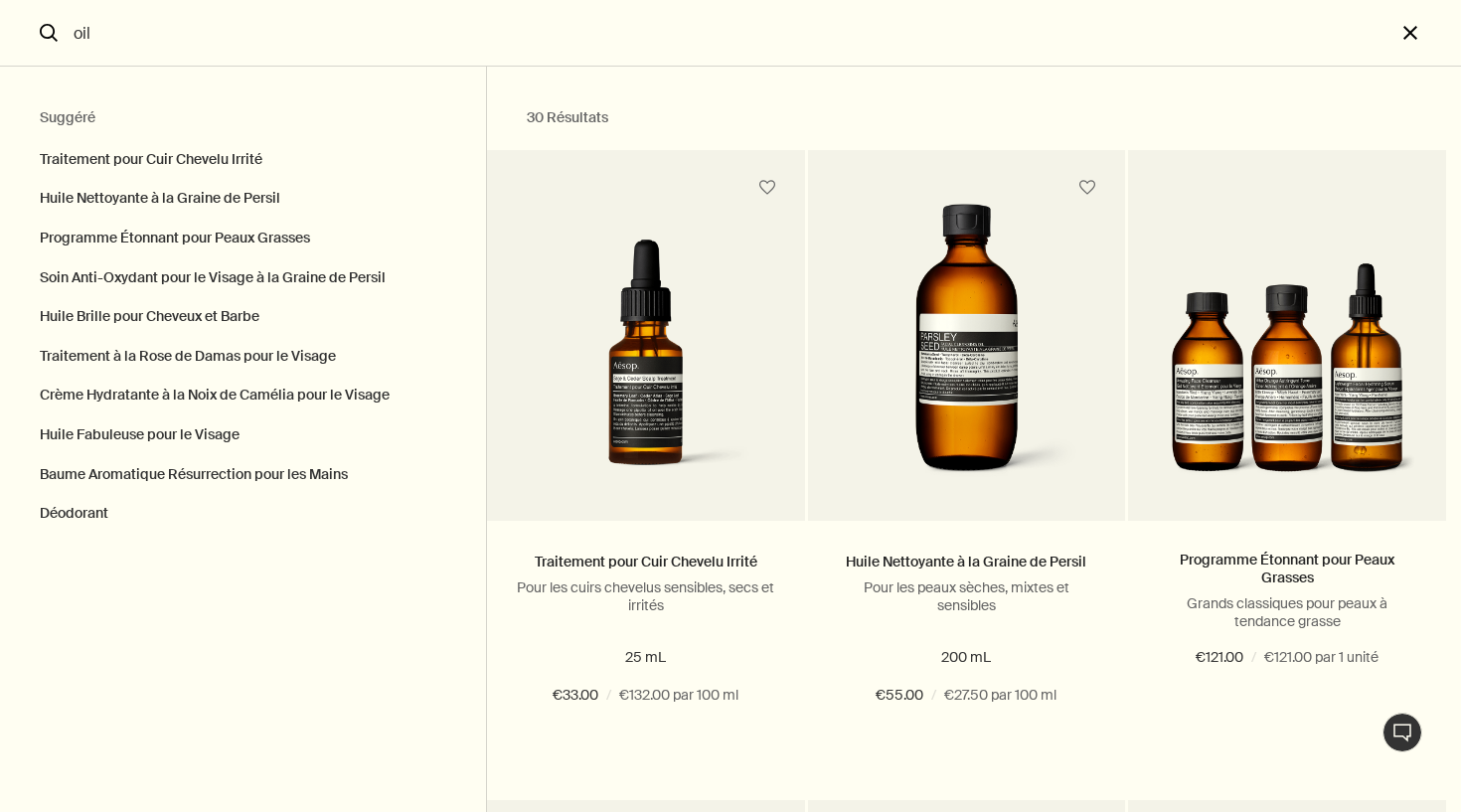 click on "close" at bounding box center (1428, 33) 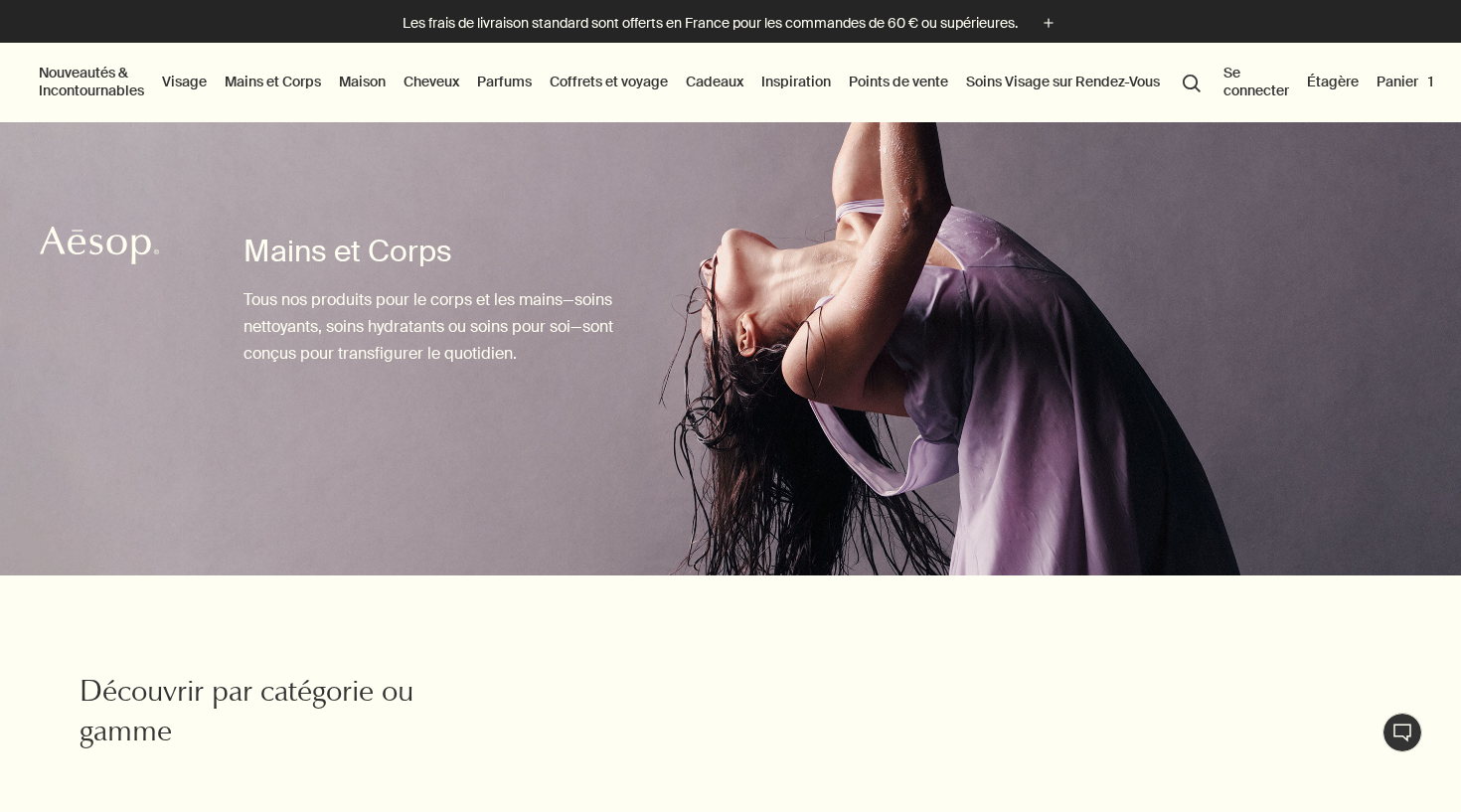 click on "Panier 1" at bounding box center [1404, 81] 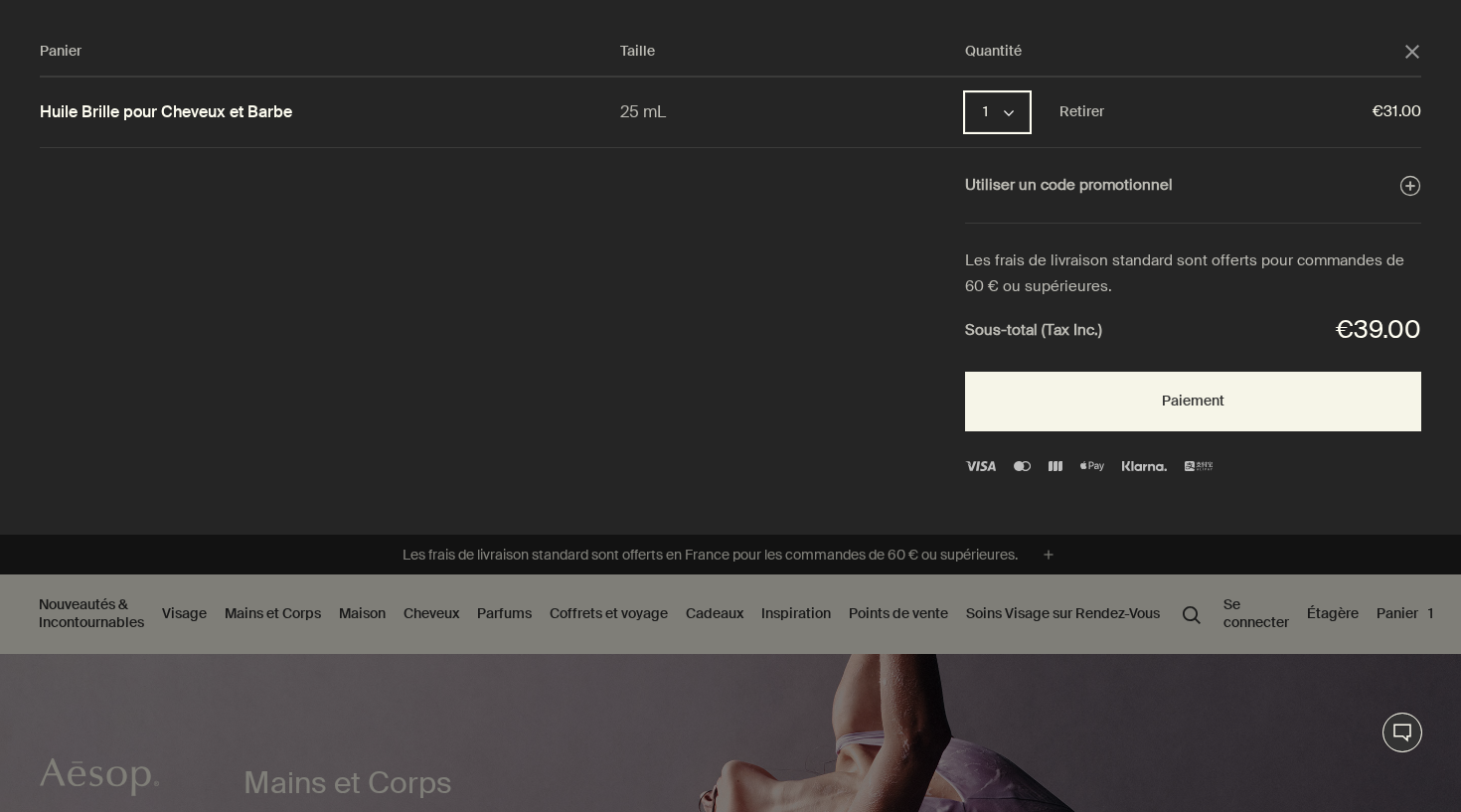 click on "1 chevron" at bounding box center (997, 112) 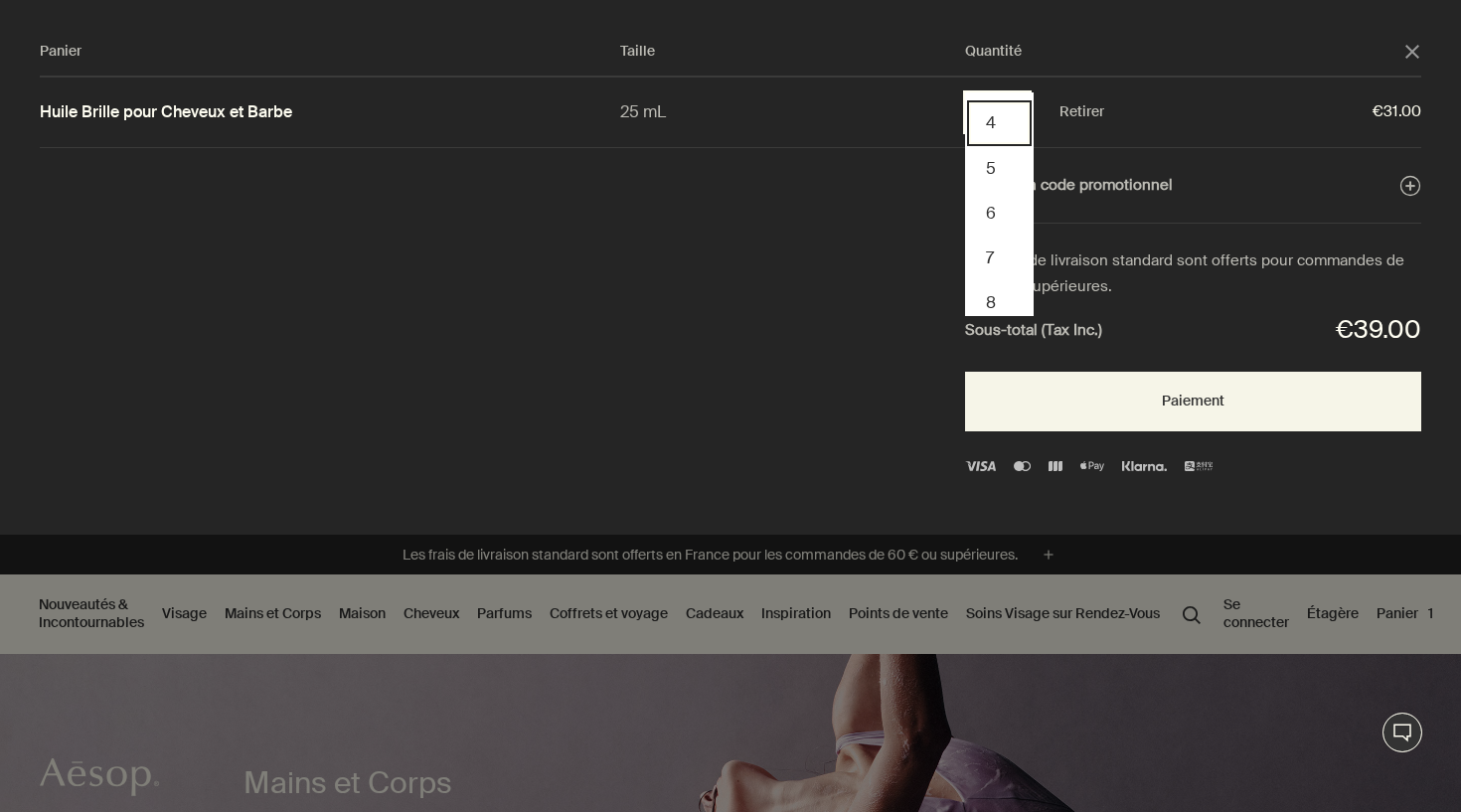 scroll, scrollTop: 129, scrollLeft: 0, axis: vertical 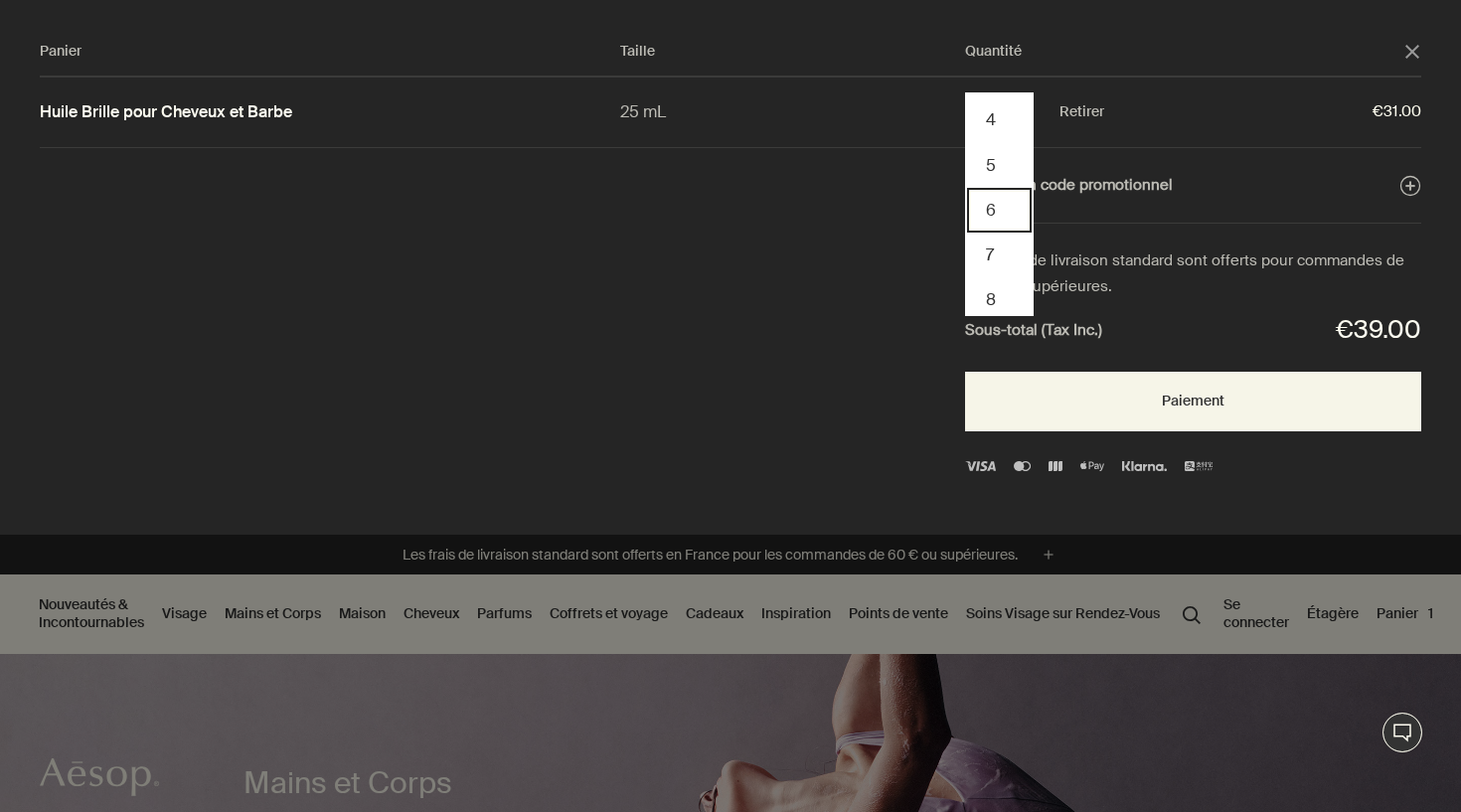 click on "6" at bounding box center (999, 210) 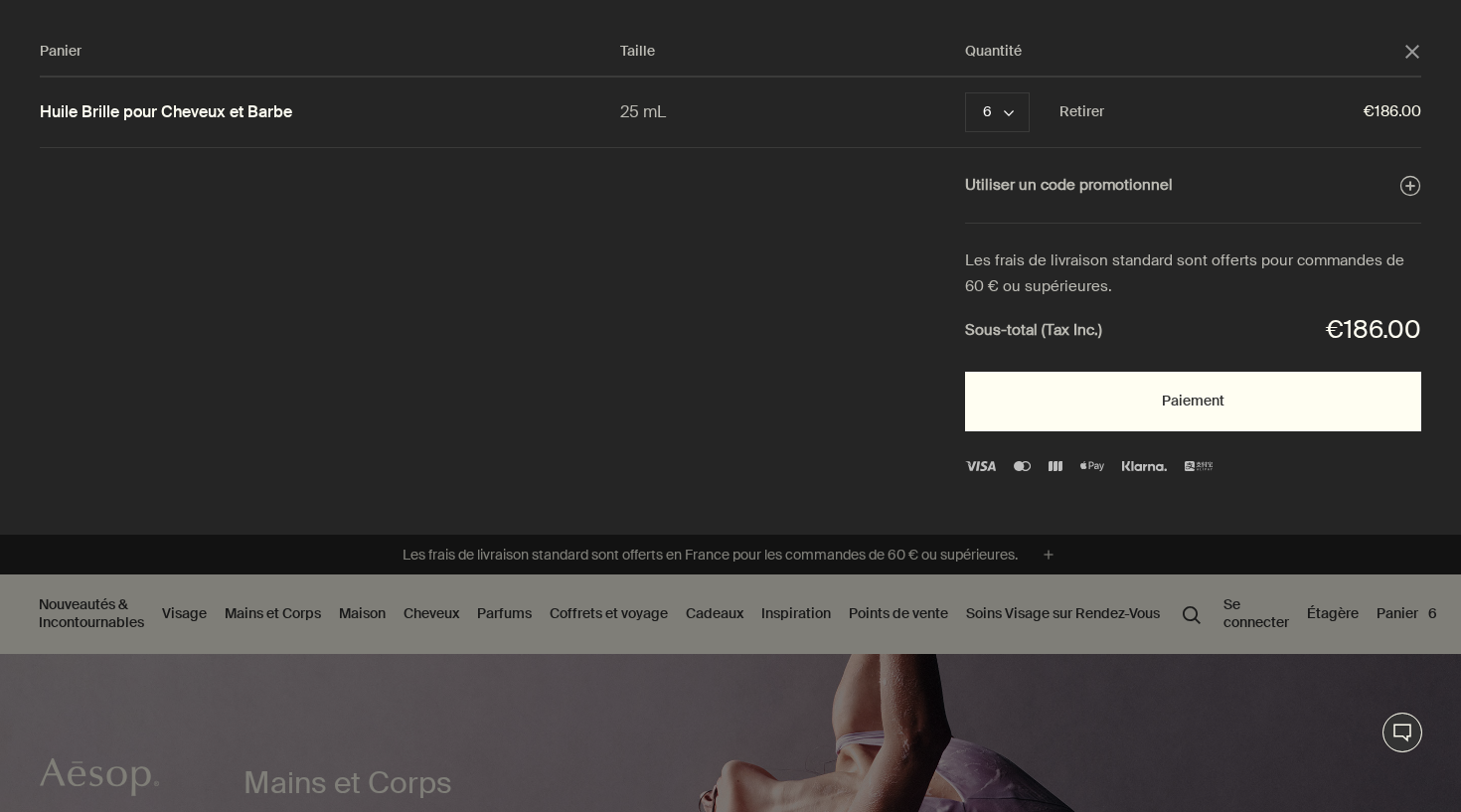 click on "Paiement" at bounding box center (1193, 402) 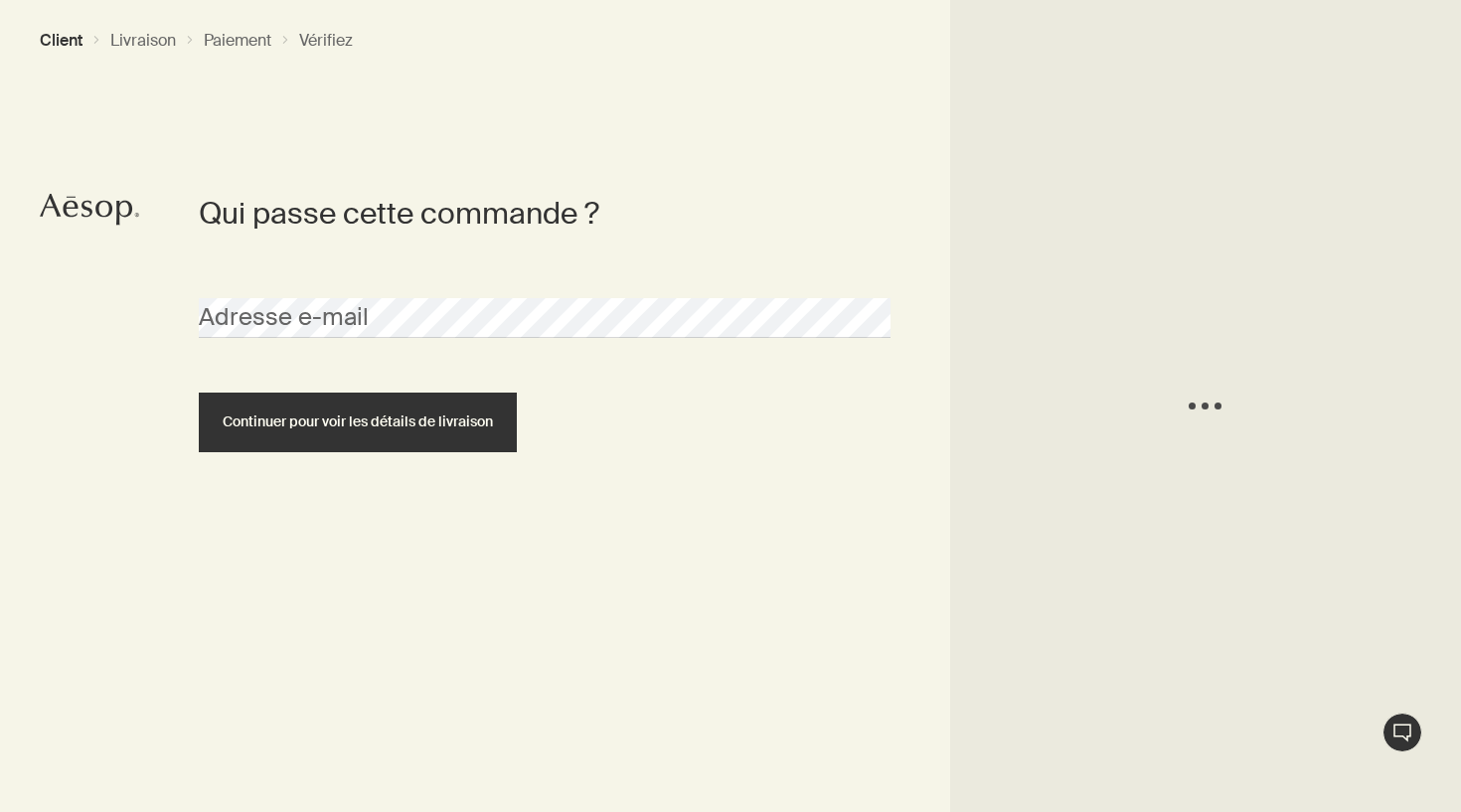 scroll, scrollTop: 0, scrollLeft: 0, axis: both 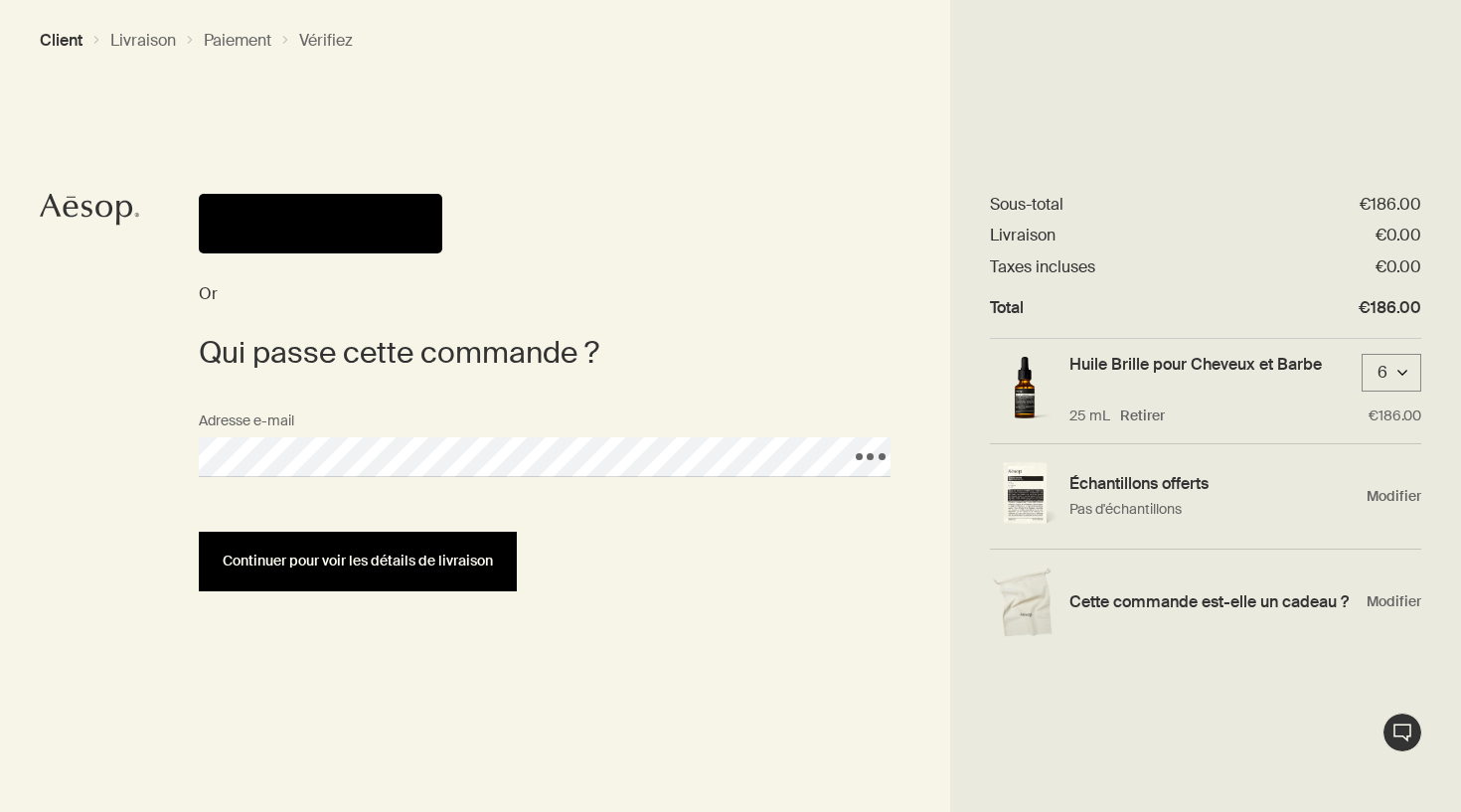 click on "Continuer pour voir les détails de livraison" at bounding box center (358, 561) 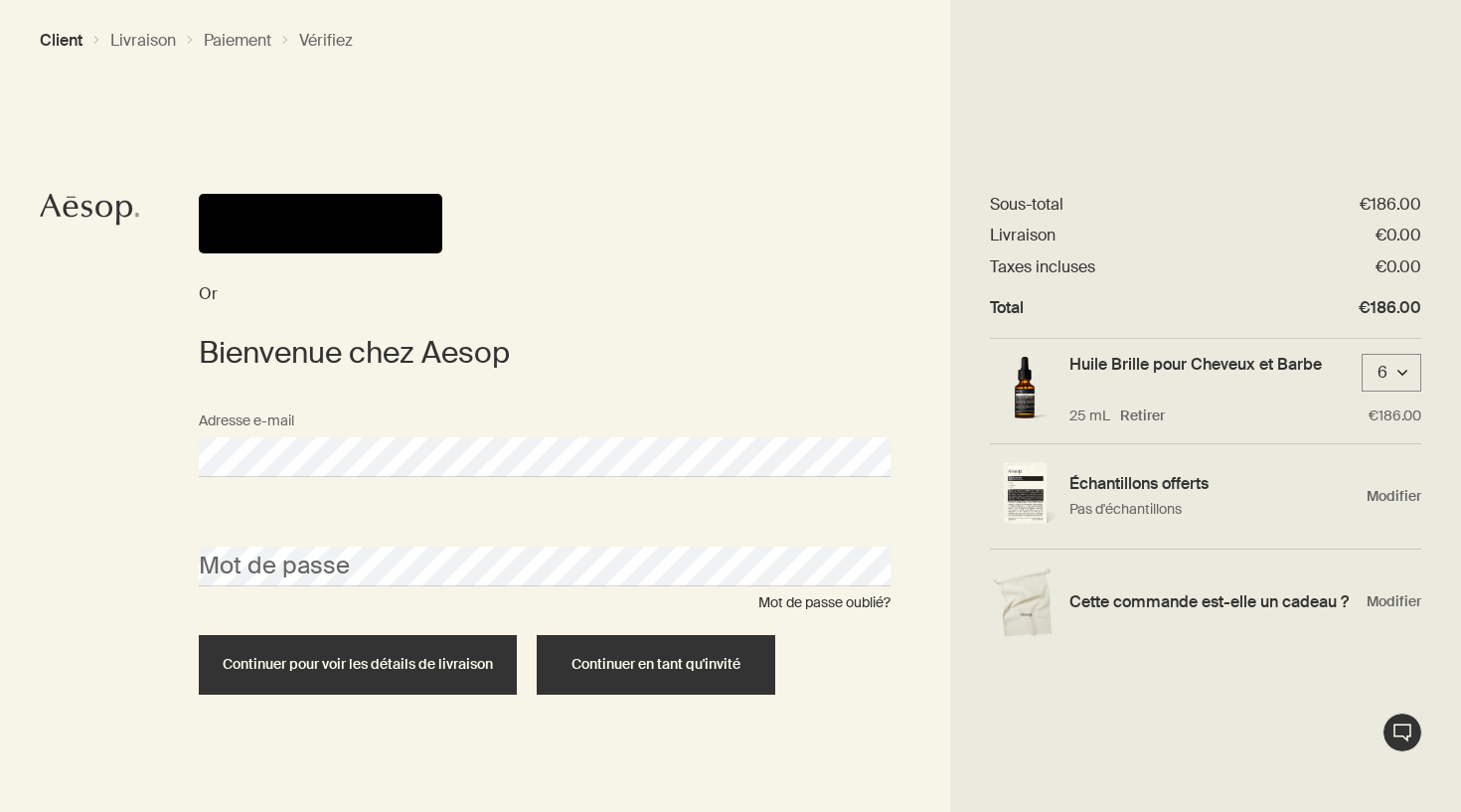click on "Continuer en tant qu'invité" at bounding box center [656, 664] 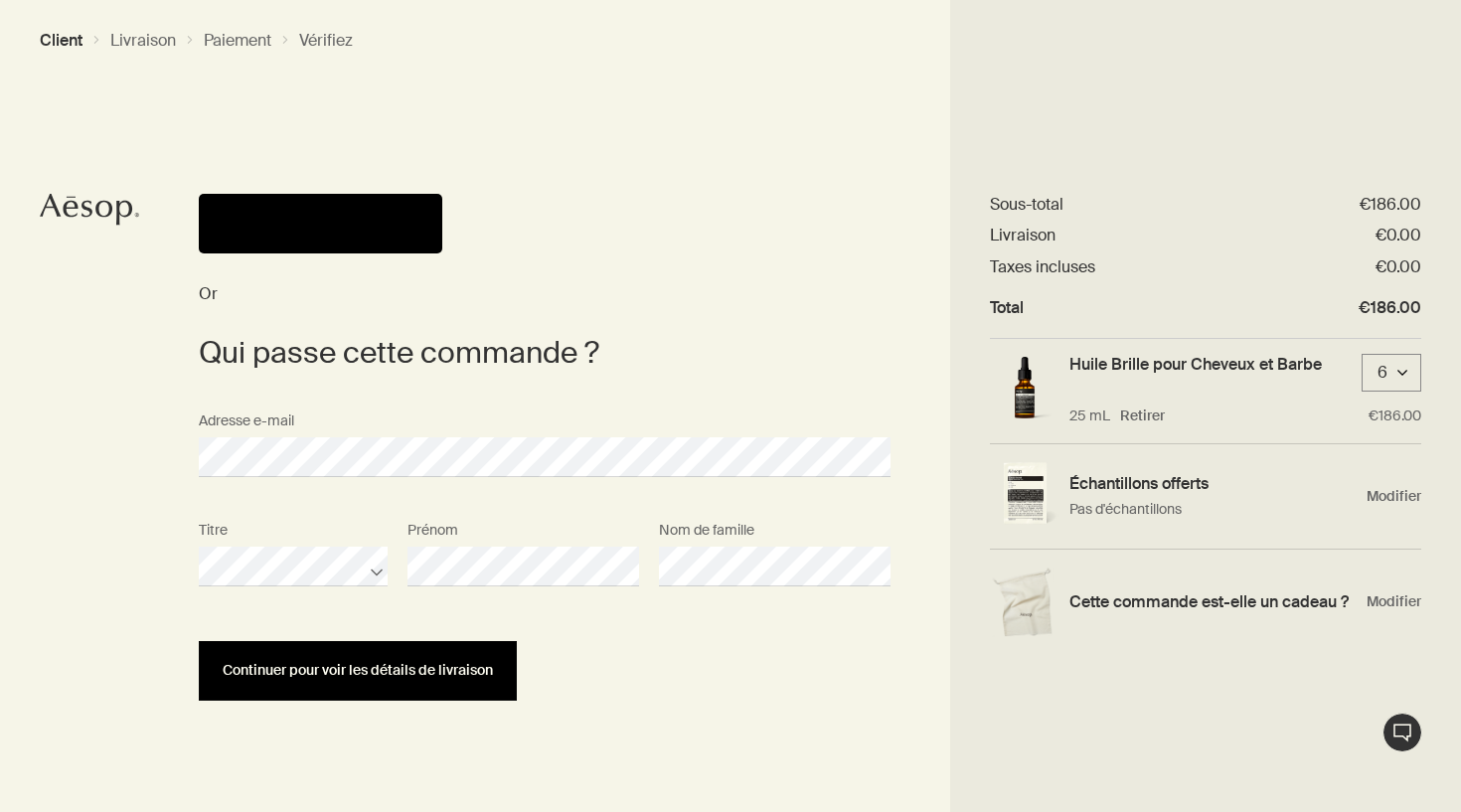 click on "Continuer pour voir les détails de livraison" at bounding box center (358, 670) 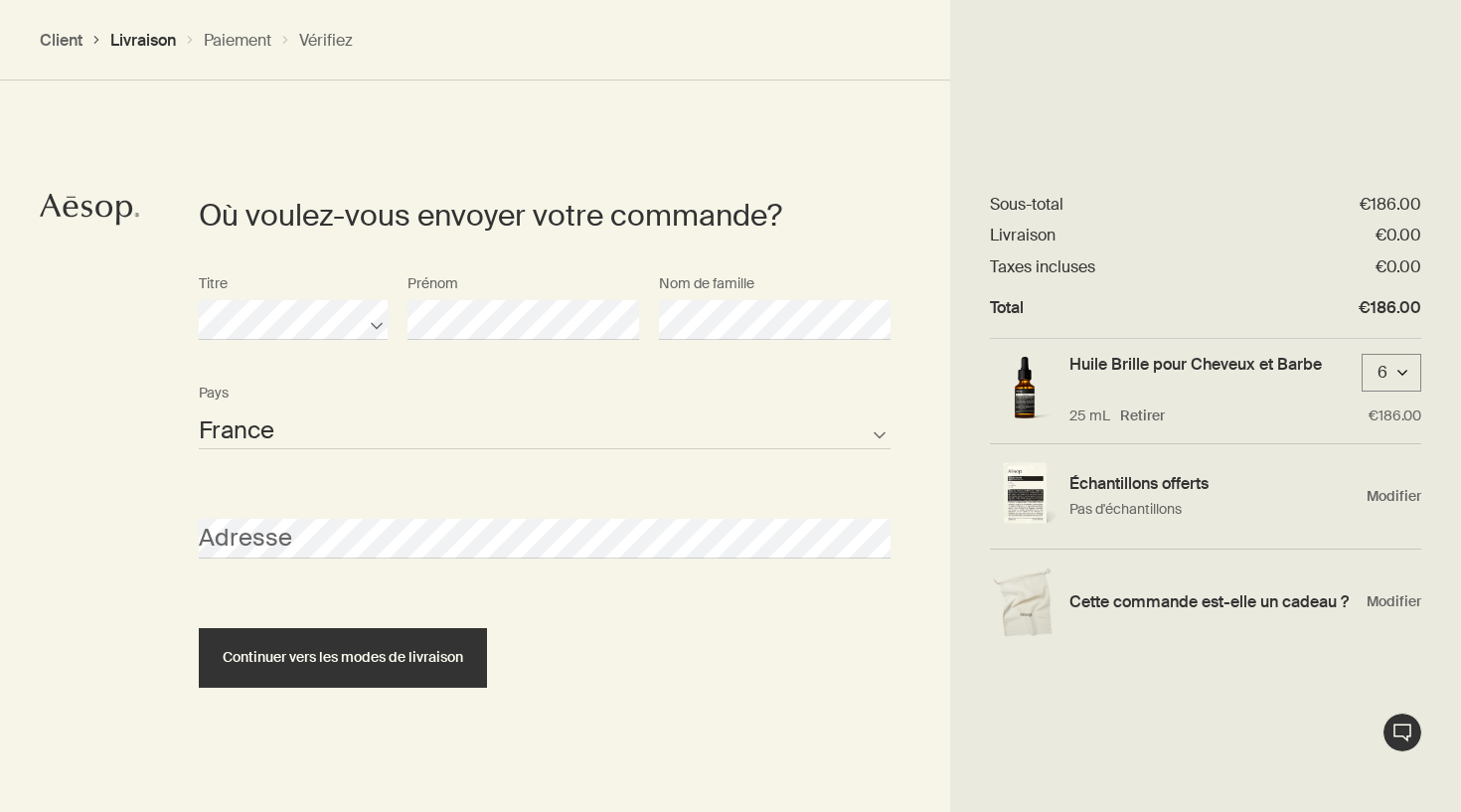 scroll, scrollTop: 444, scrollLeft: 0, axis: vertical 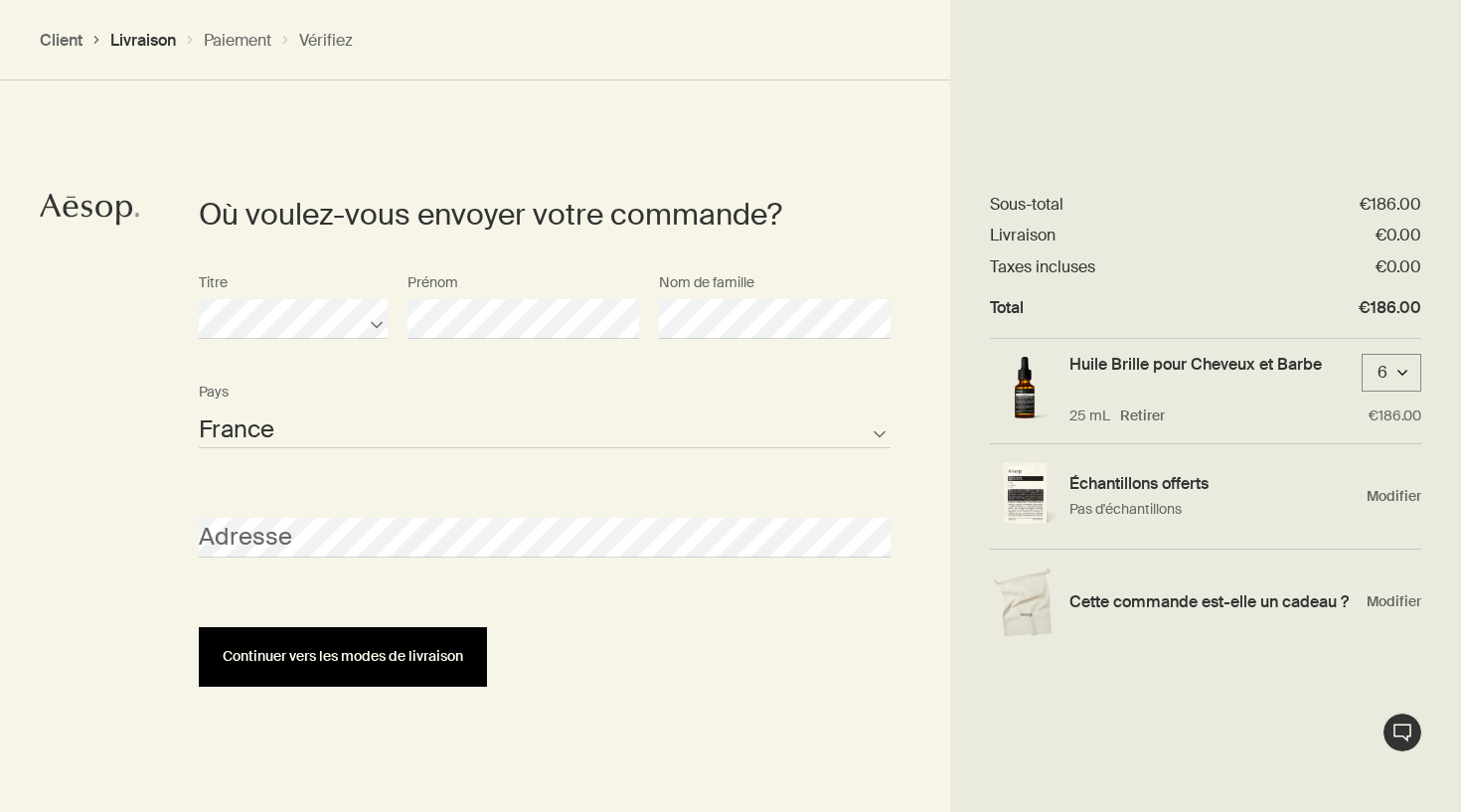 click on "Continuer vers les modes de livraison" at bounding box center (343, 656) 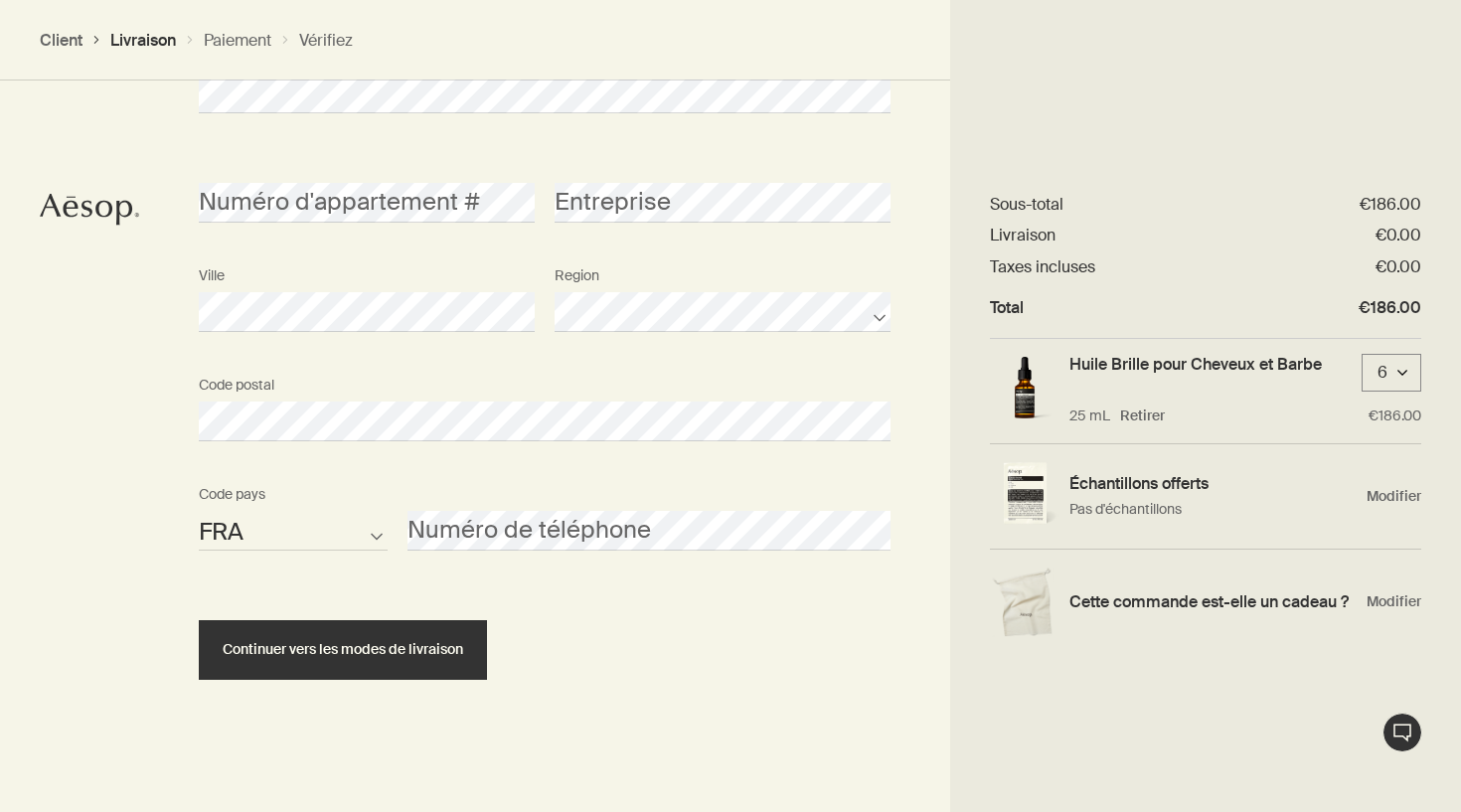 scroll, scrollTop: 887, scrollLeft: 0, axis: vertical 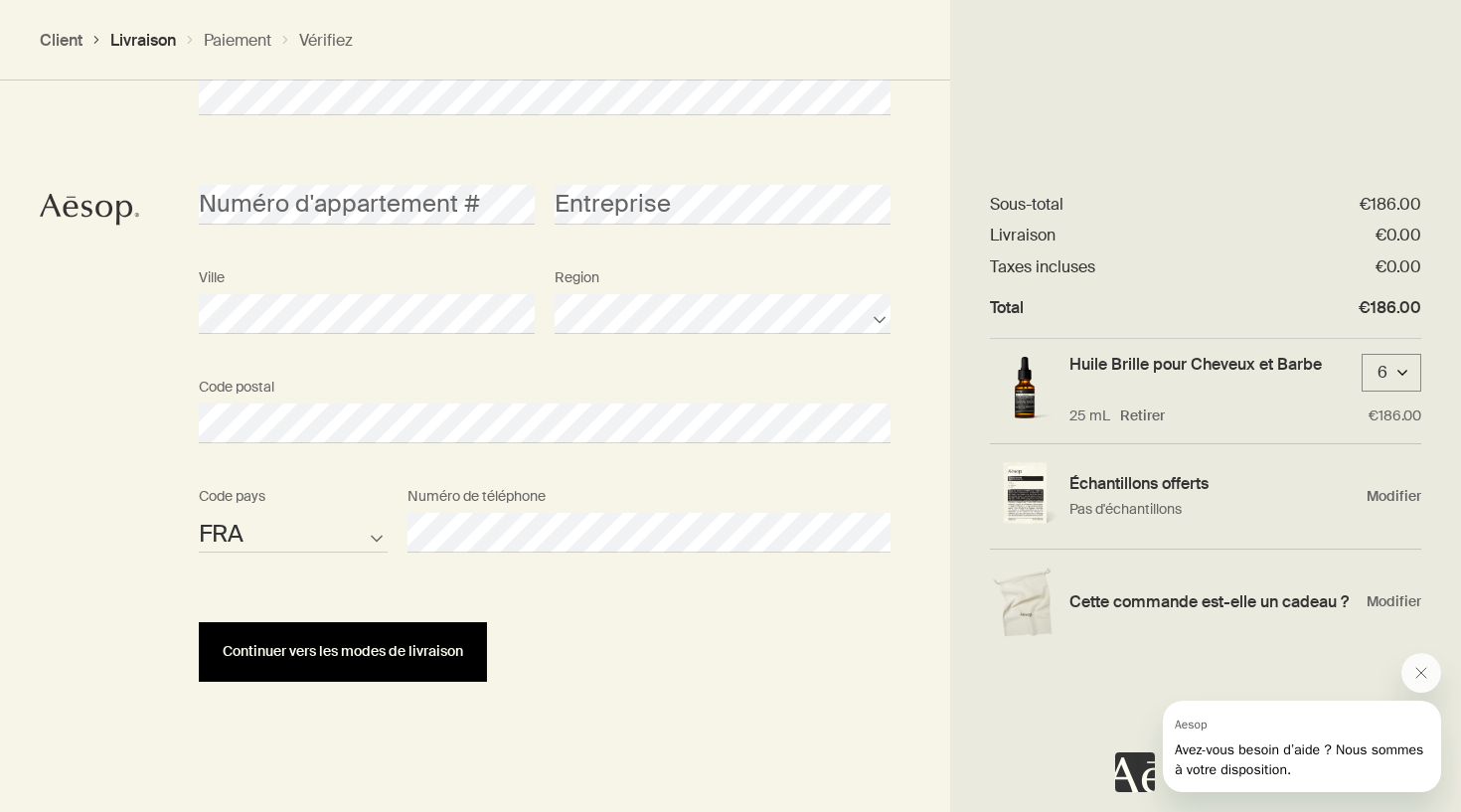 click on "Continuer vers les modes de livraison" at bounding box center [343, 652] 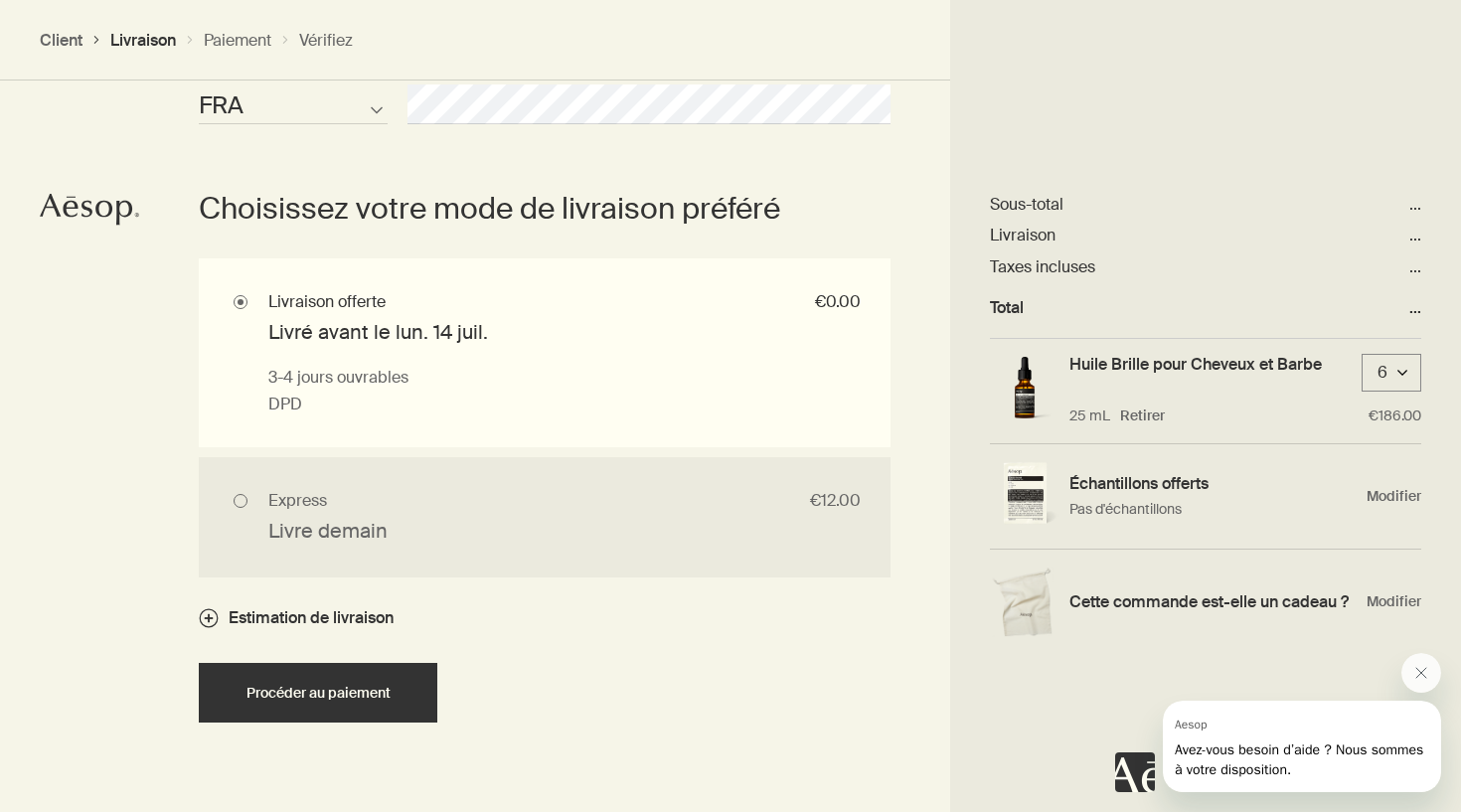 scroll, scrollTop: 1316, scrollLeft: 0, axis: vertical 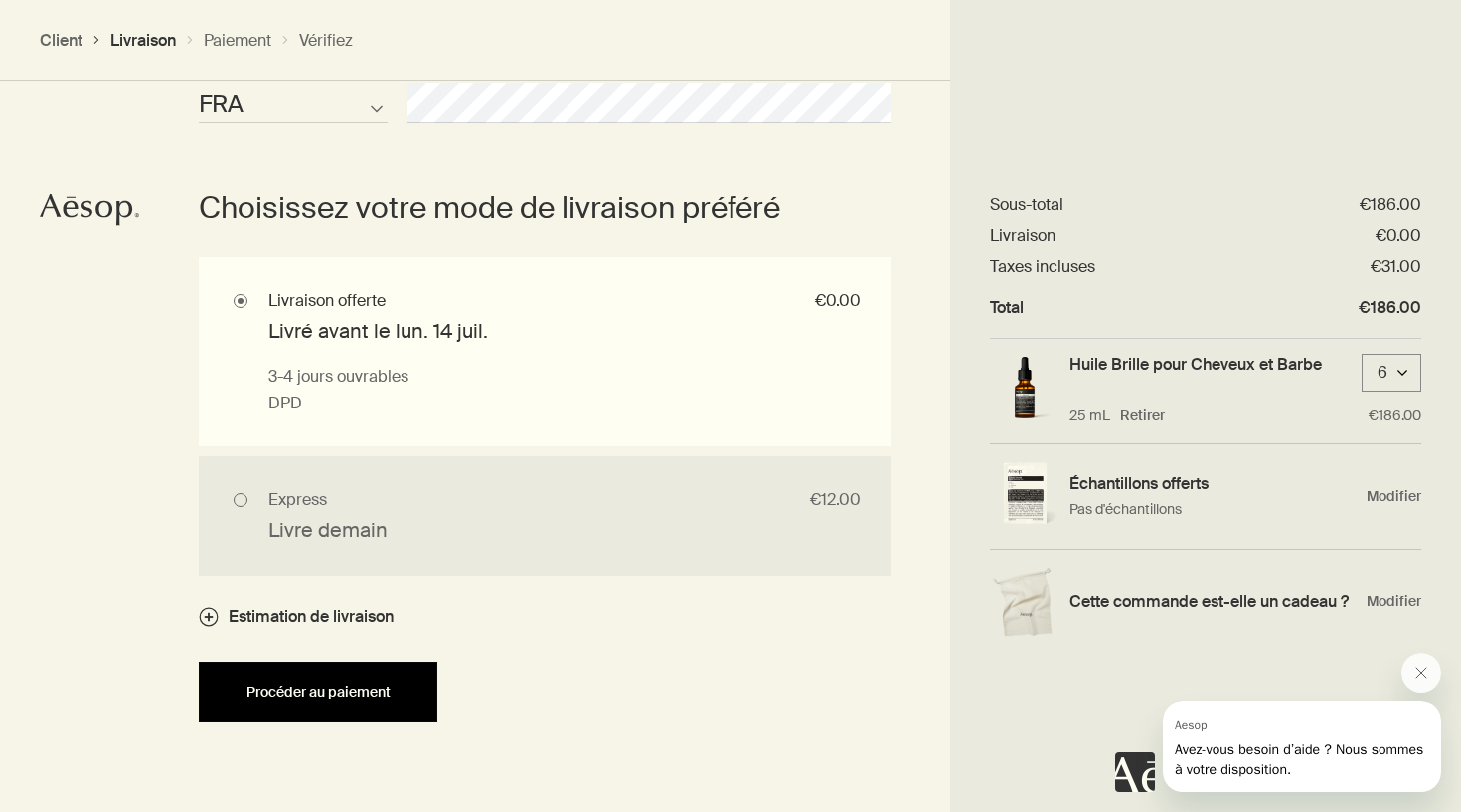 click on "Procéder au paiement" at bounding box center (318, 692) 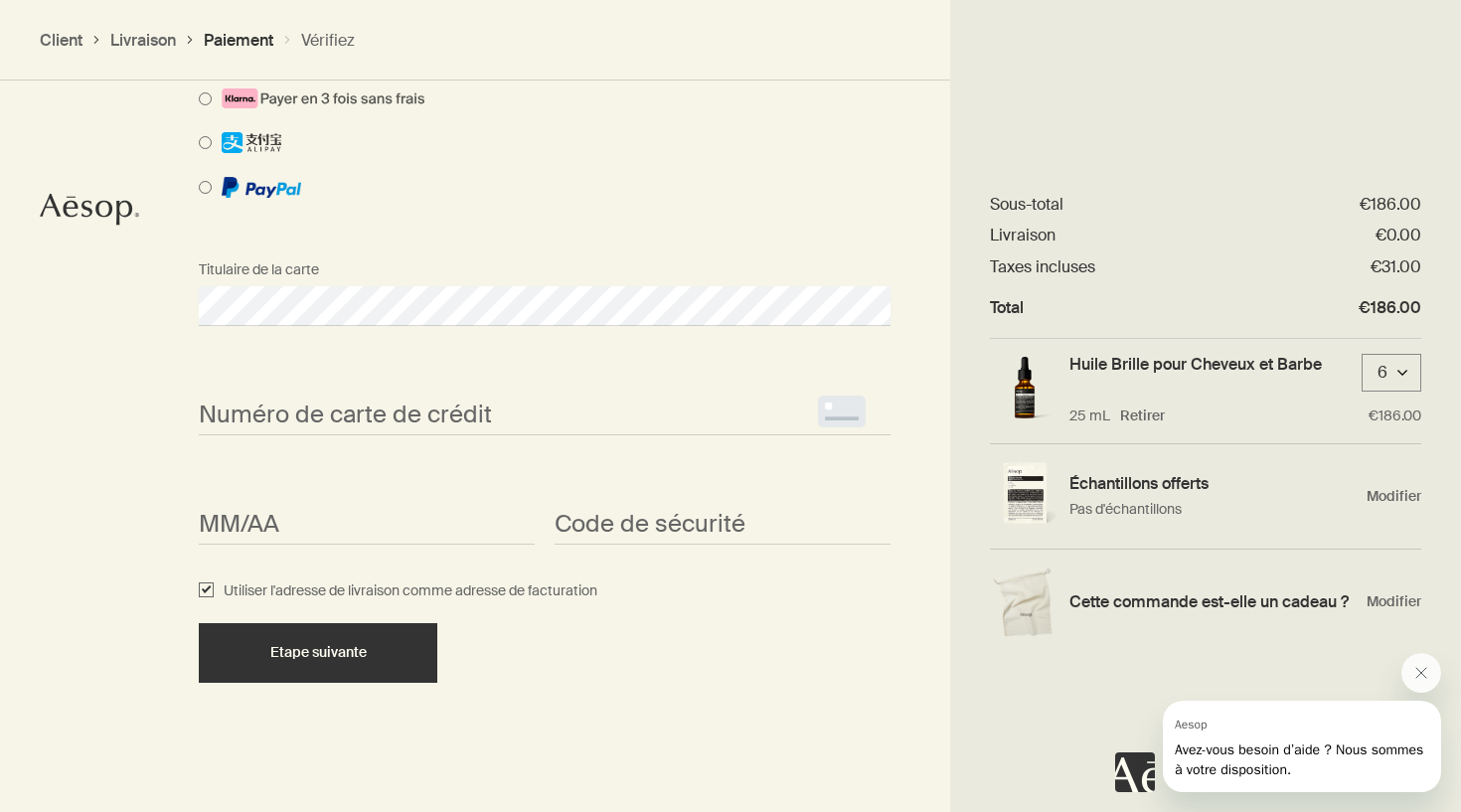scroll, scrollTop: 1321, scrollLeft: 0, axis: vertical 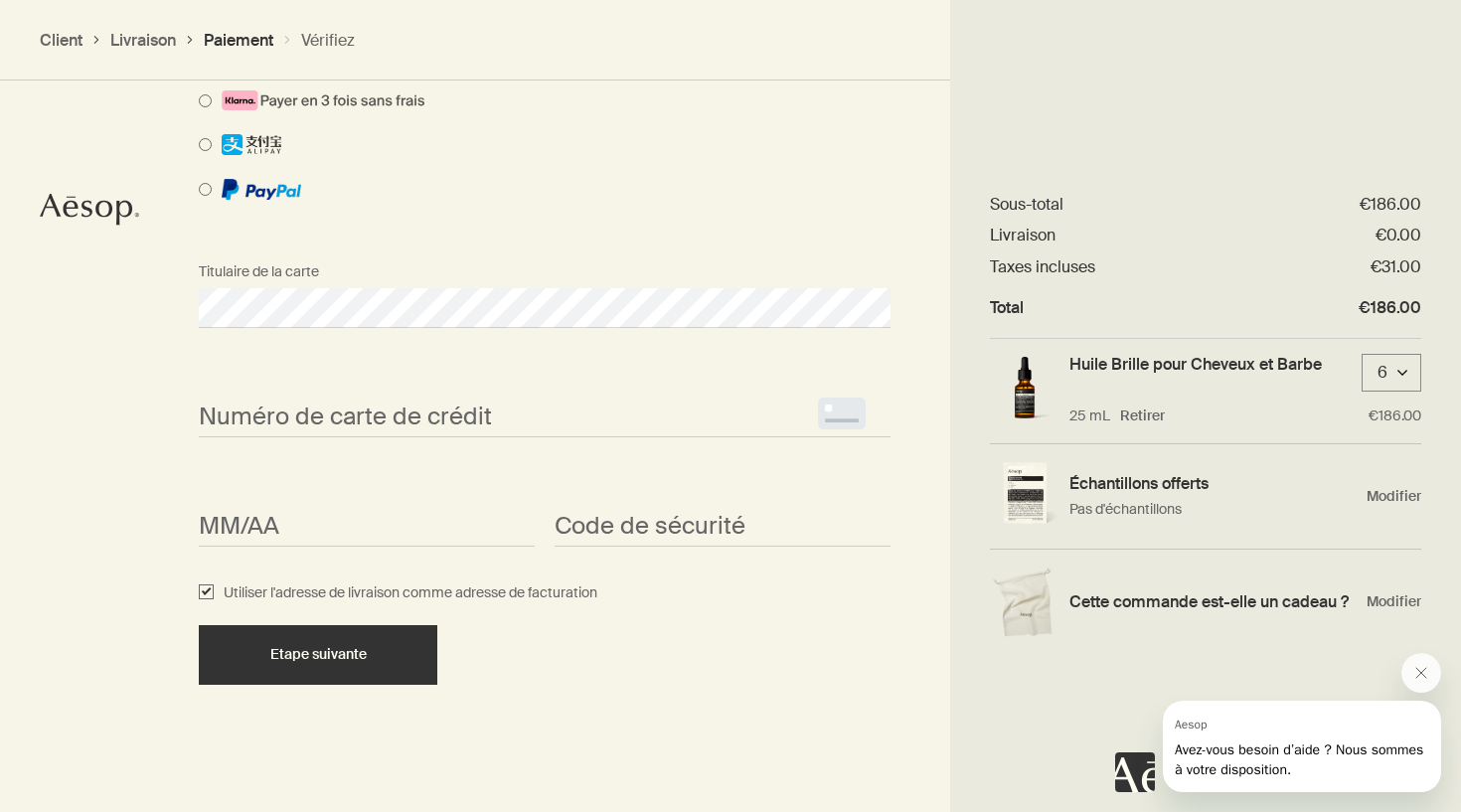 click on "<p>Your browser does not support iframes.</p>" at bounding box center (545, 417) 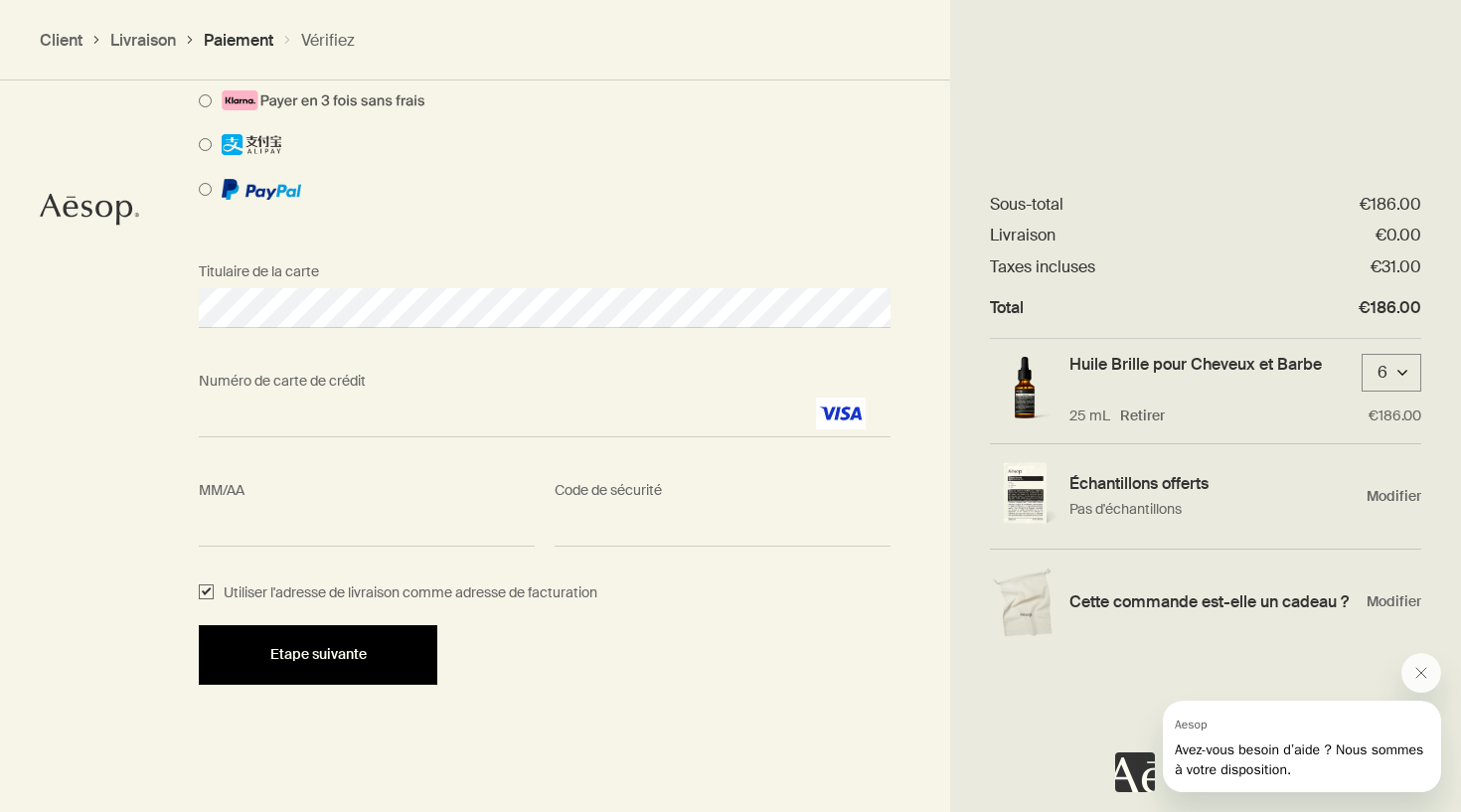 click on "Etape suivante" at bounding box center [318, 655] 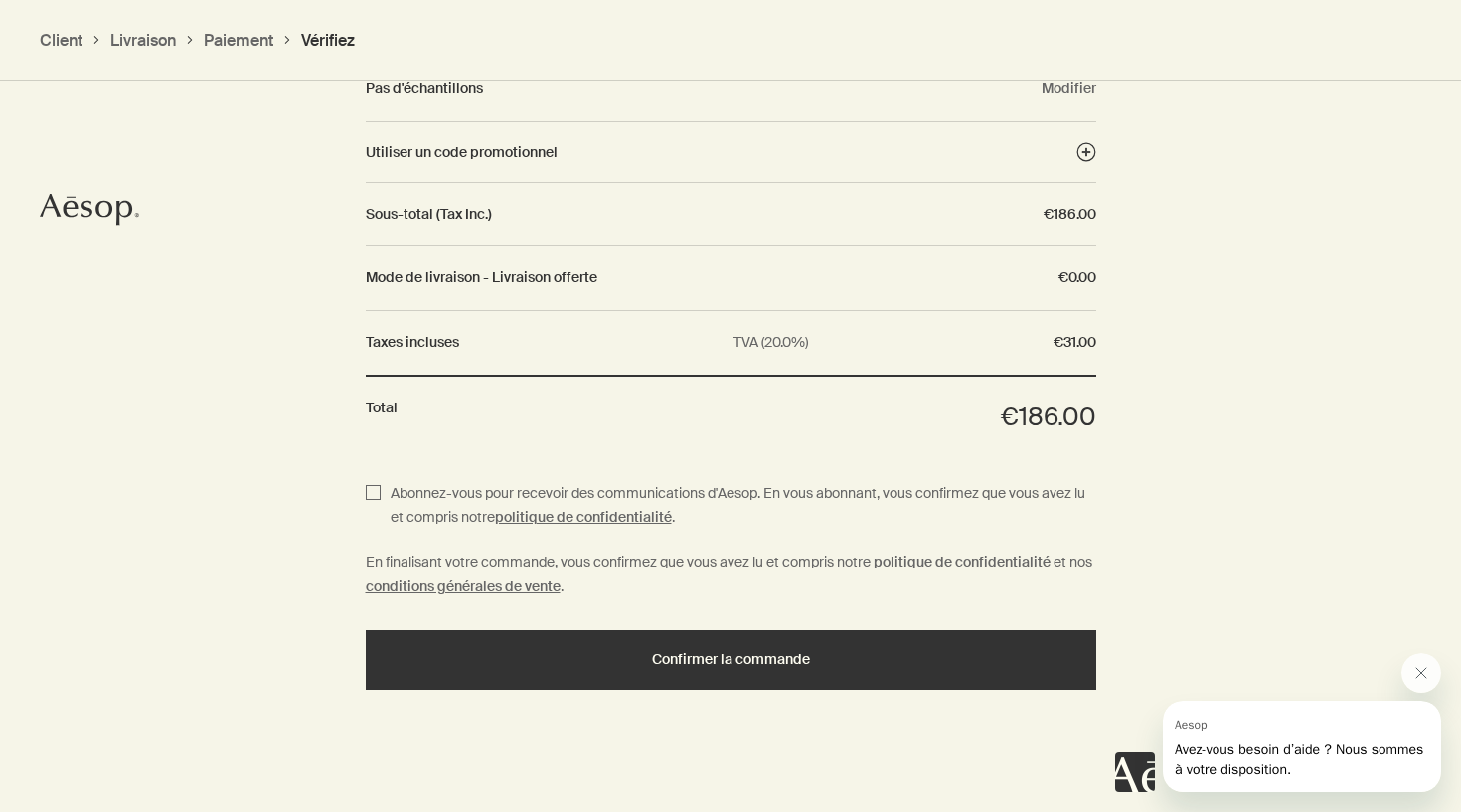 scroll, scrollTop: 1799, scrollLeft: 0, axis: vertical 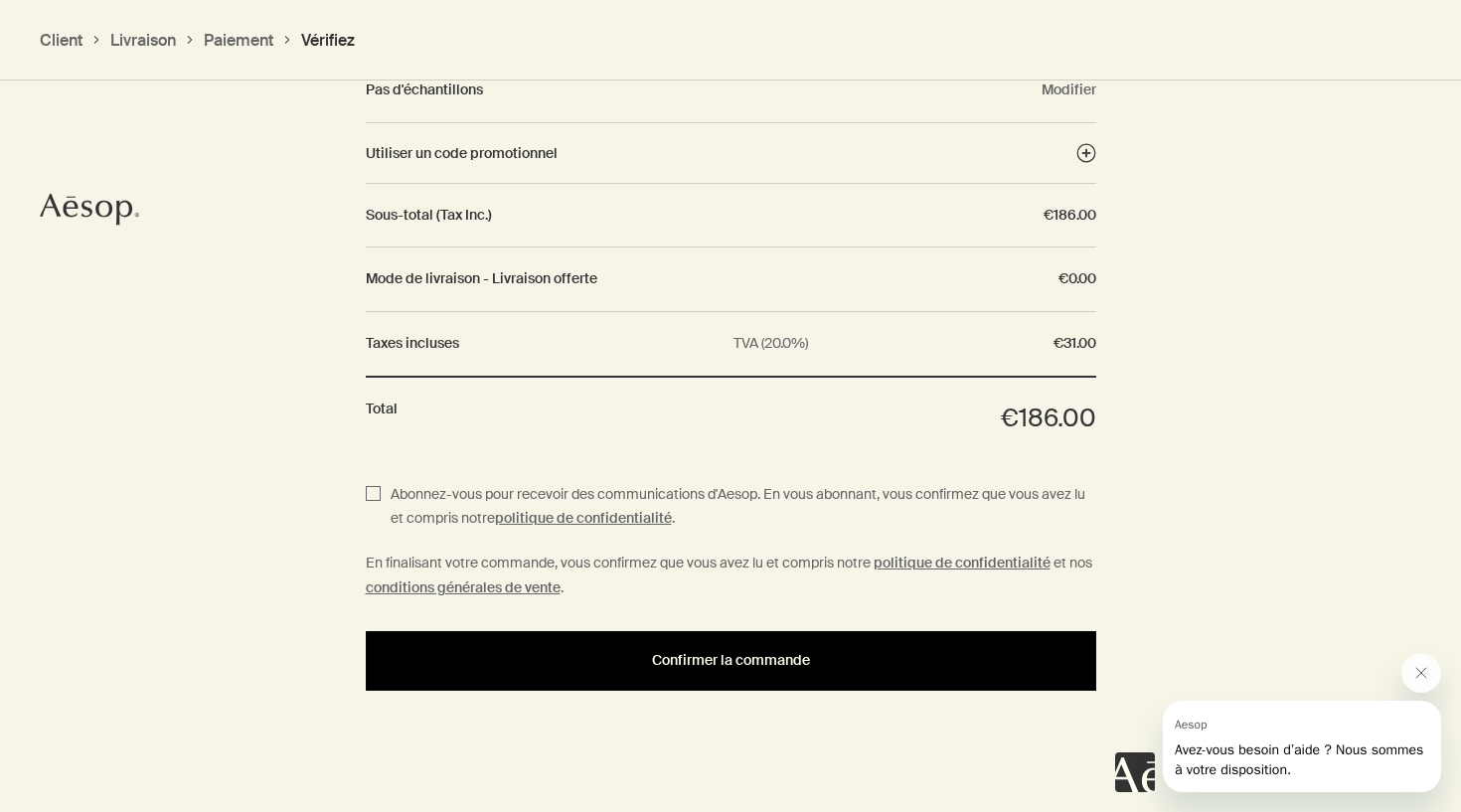 click on "Confirmer la commande" at bounding box center (730, 660) 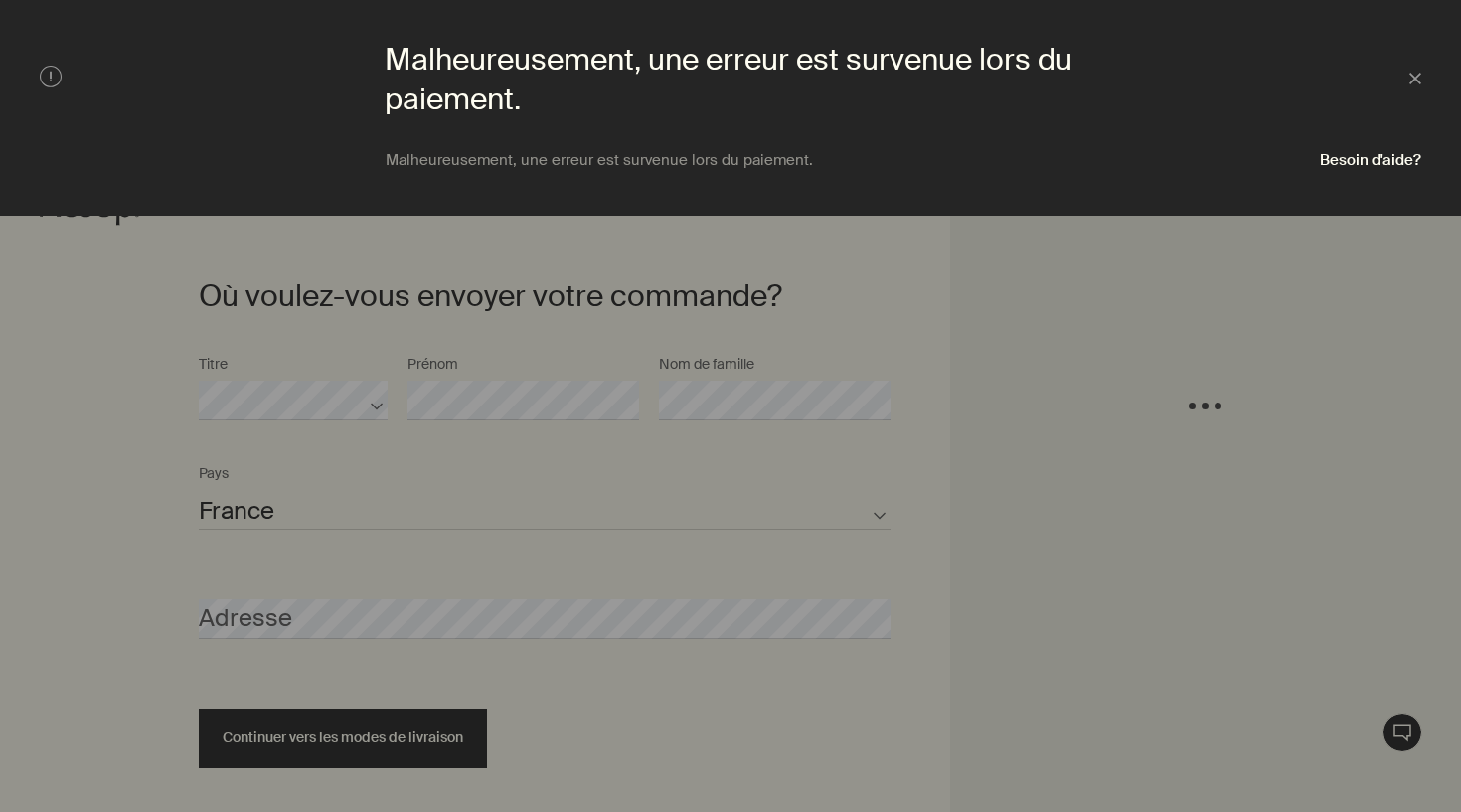 scroll, scrollTop: 0, scrollLeft: 0, axis: both 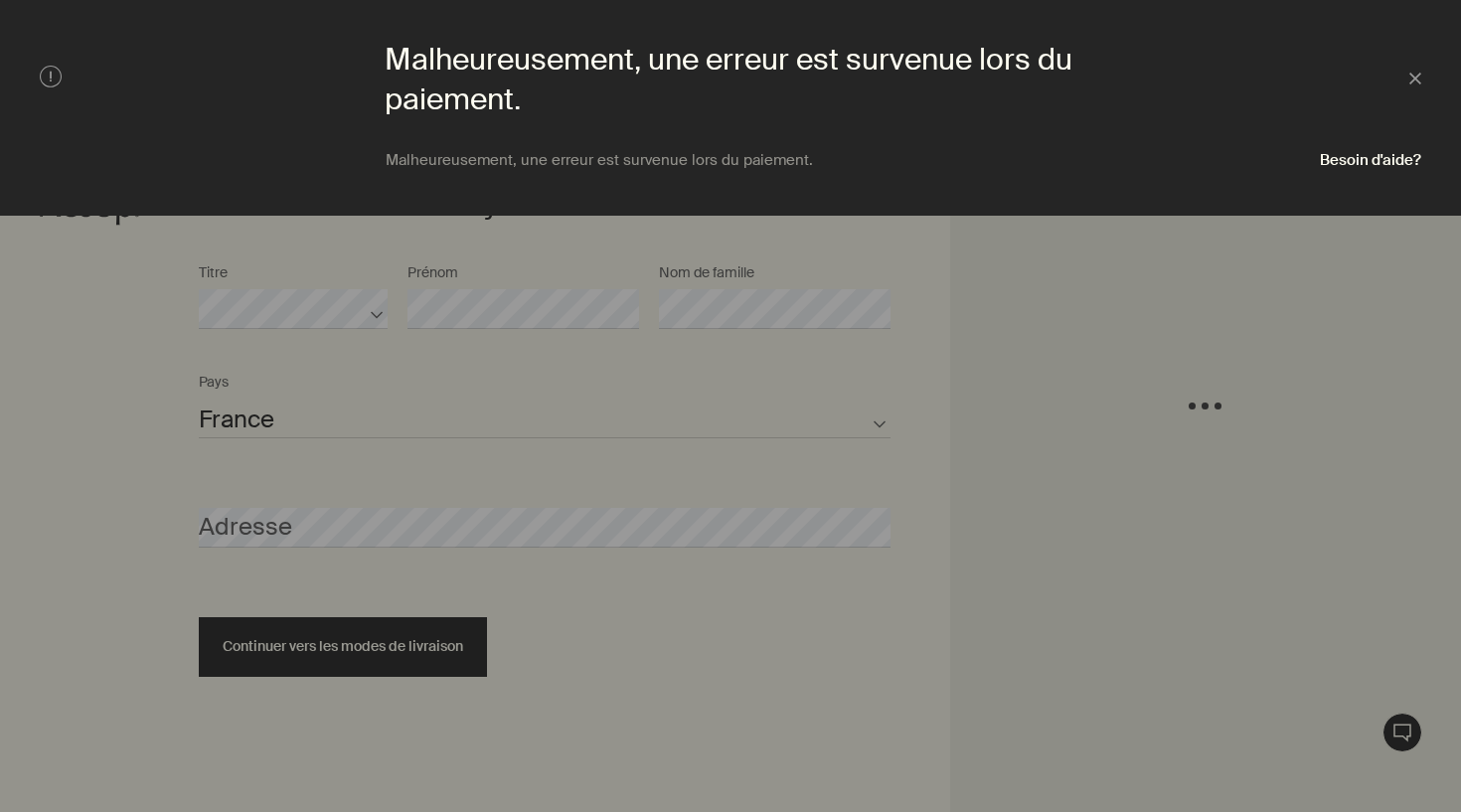 click at bounding box center (730, 406) 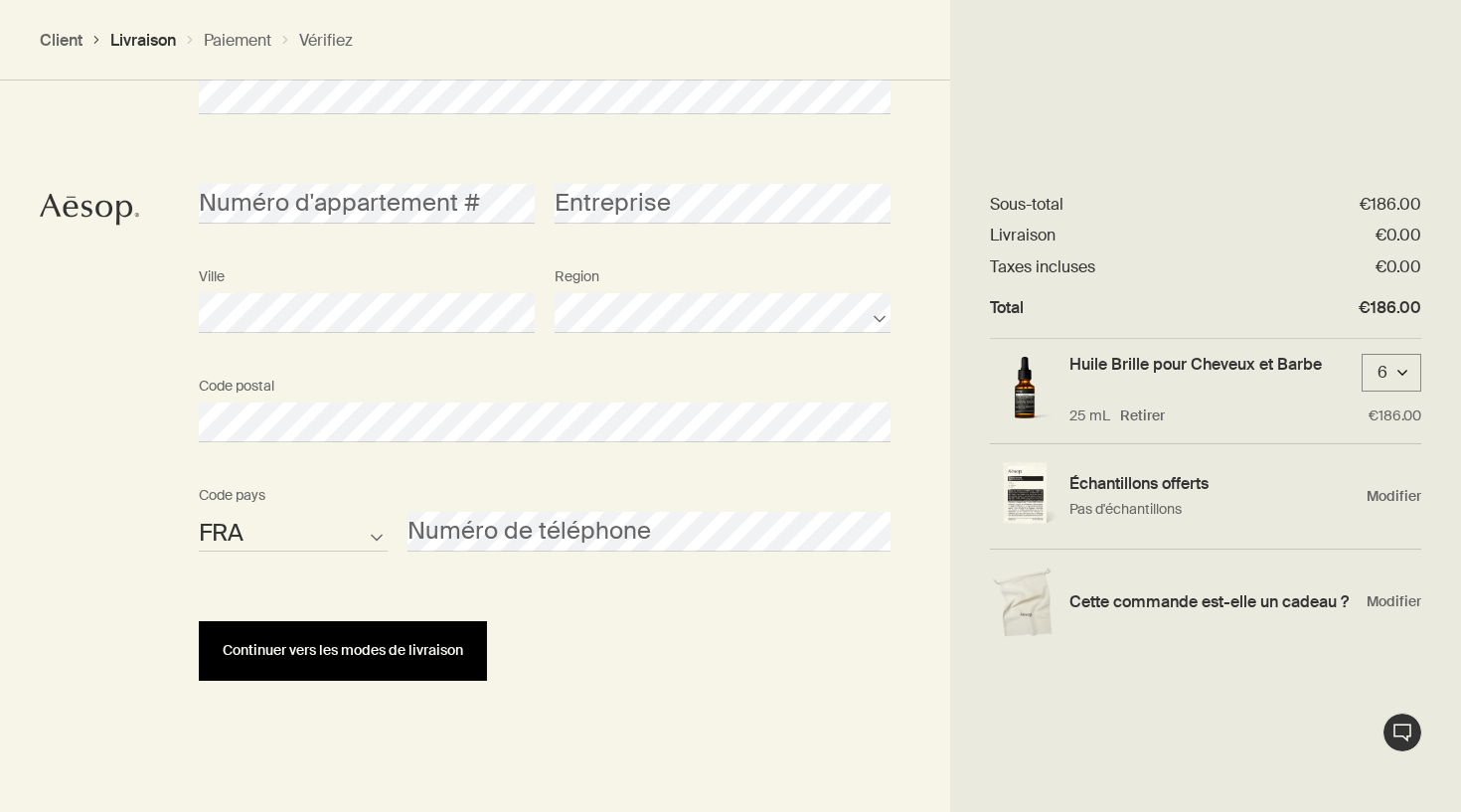 scroll, scrollTop: 887, scrollLeft: 0, axis: vertical 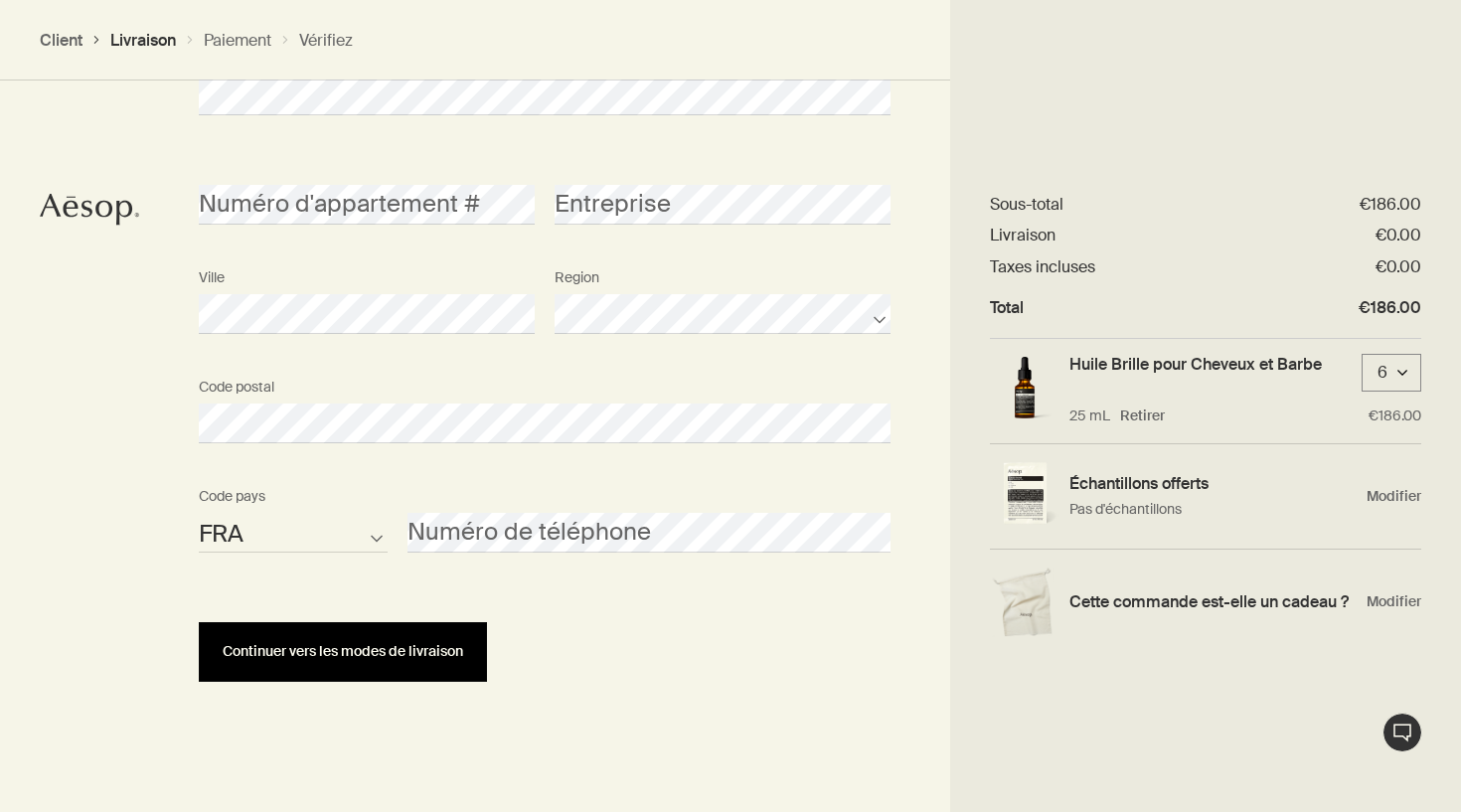 click on "Continuer vers les modes de livraison" at bounding box center [343, 651] 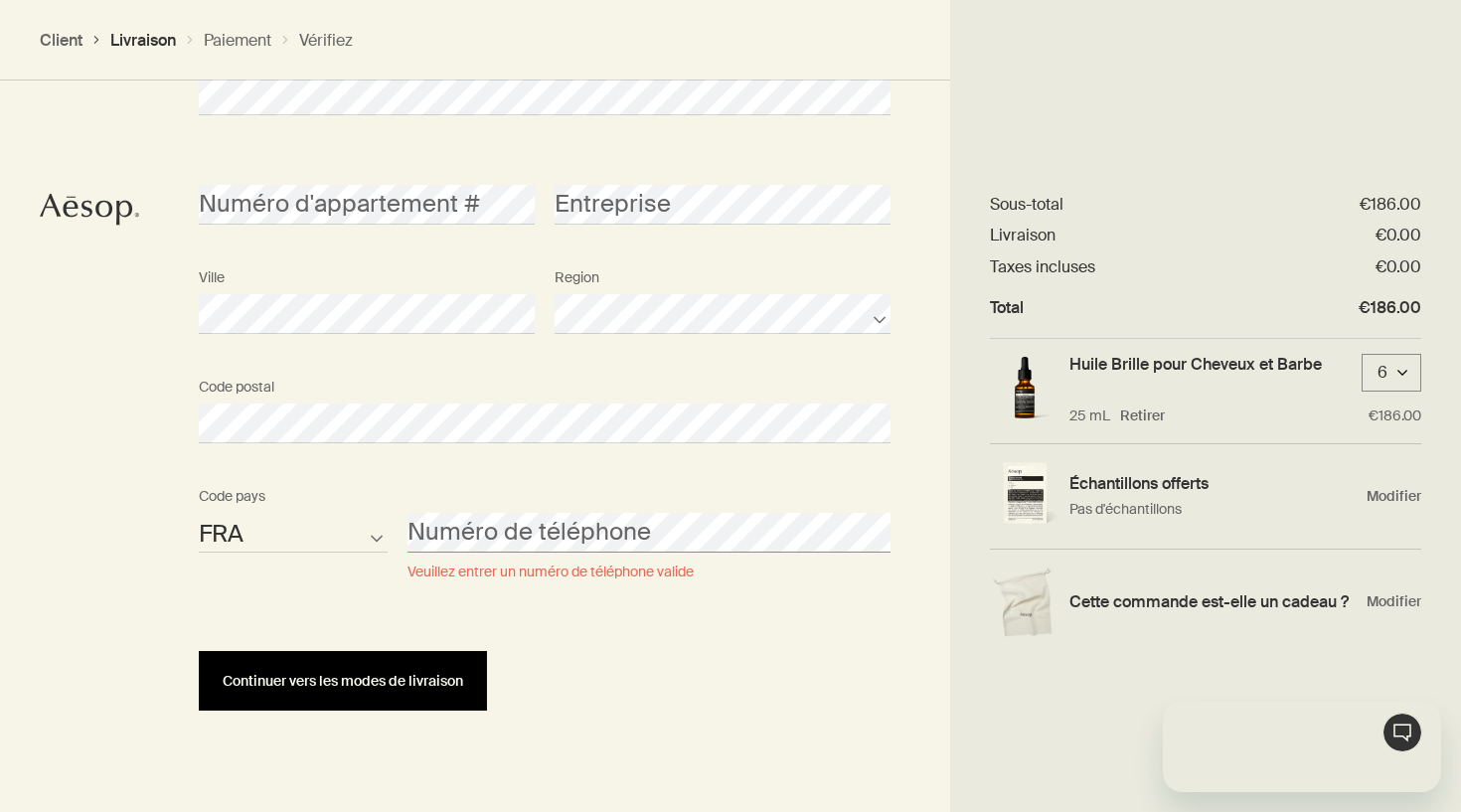 scroll, scrollTop: 0, scrollLeft: 0, axis: both 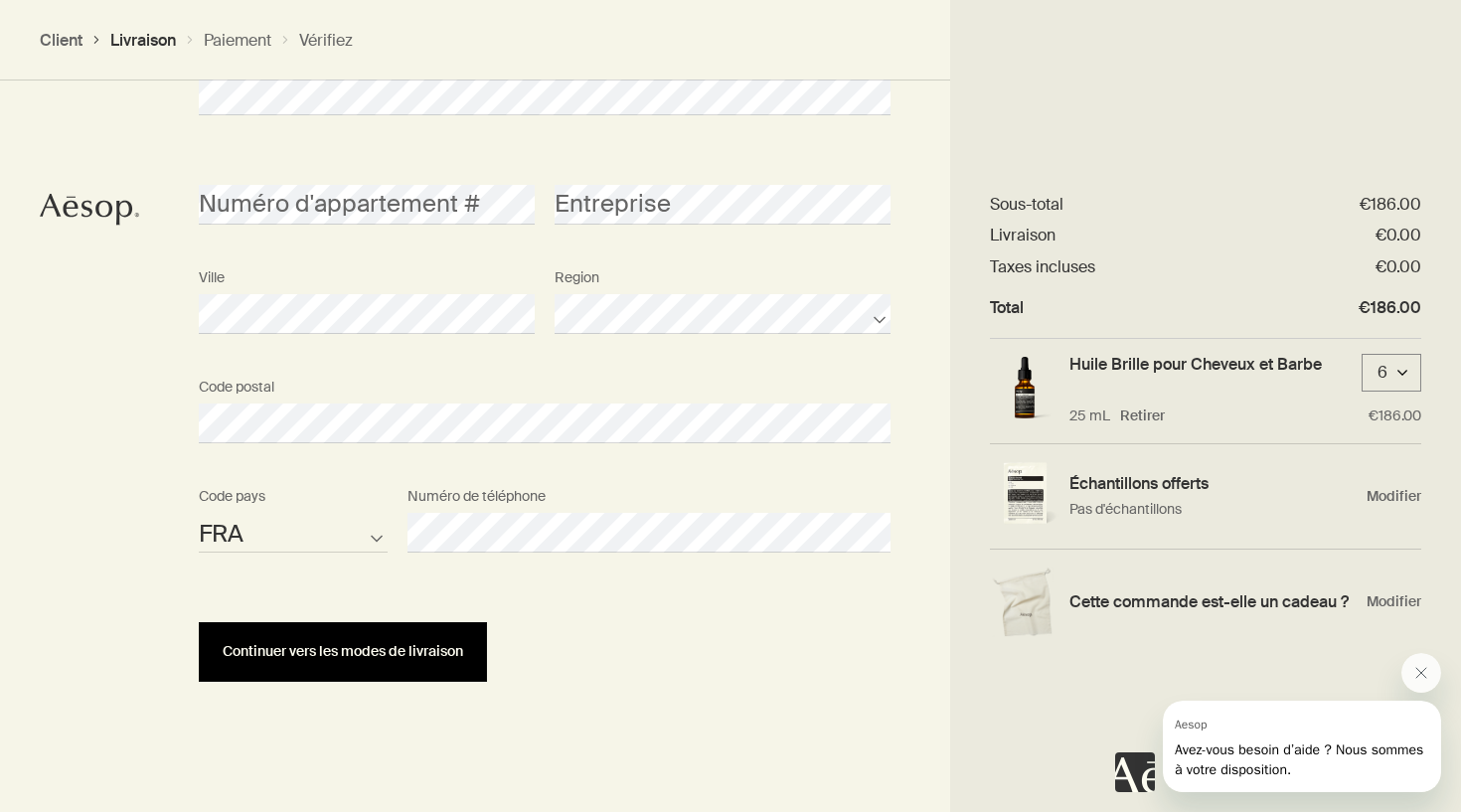 click on "Continuer vers les modes de livraison" at bounding box center [343, 651] 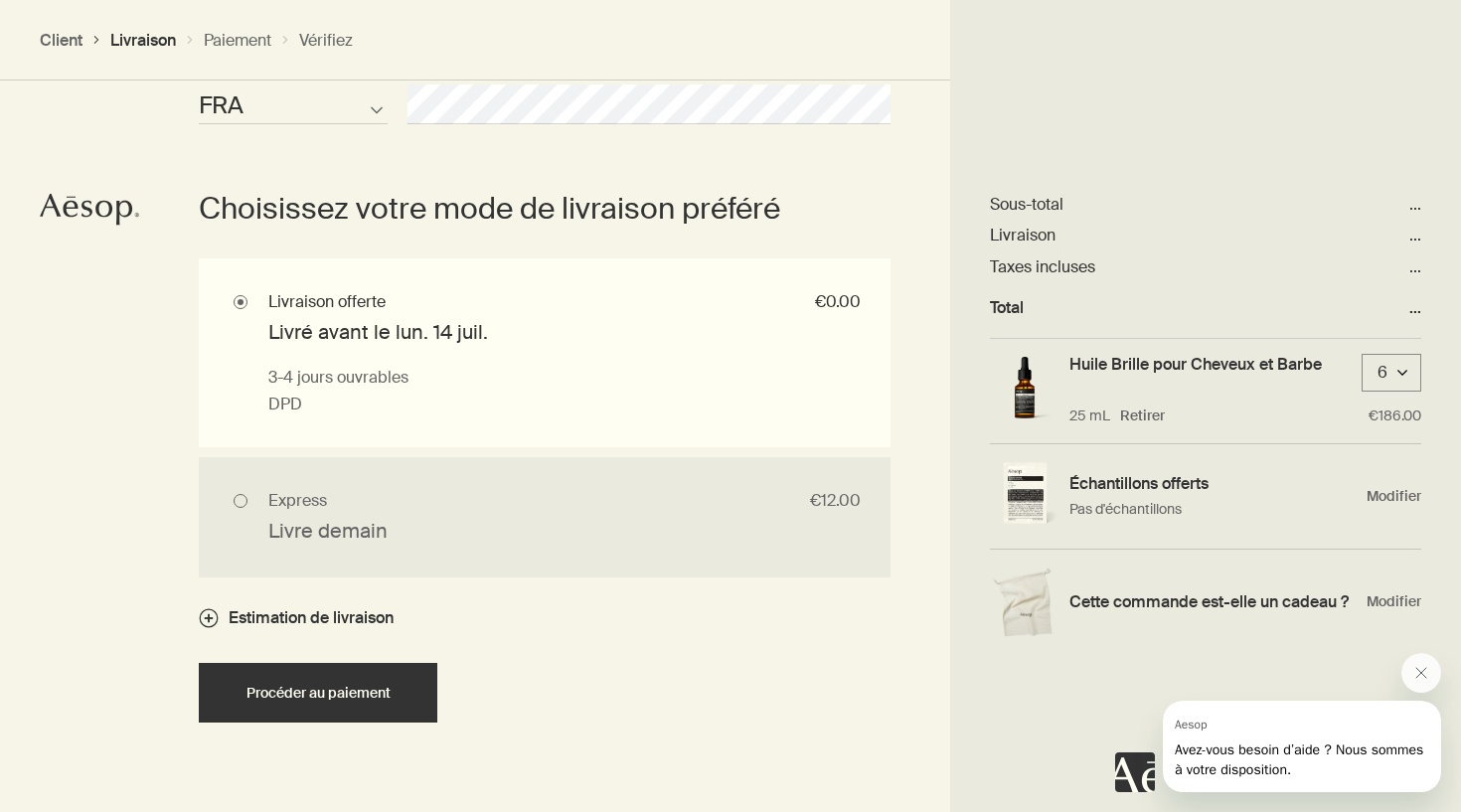 scroll, scrollTop: 1316, scrollLeft: 0, axis: vertical 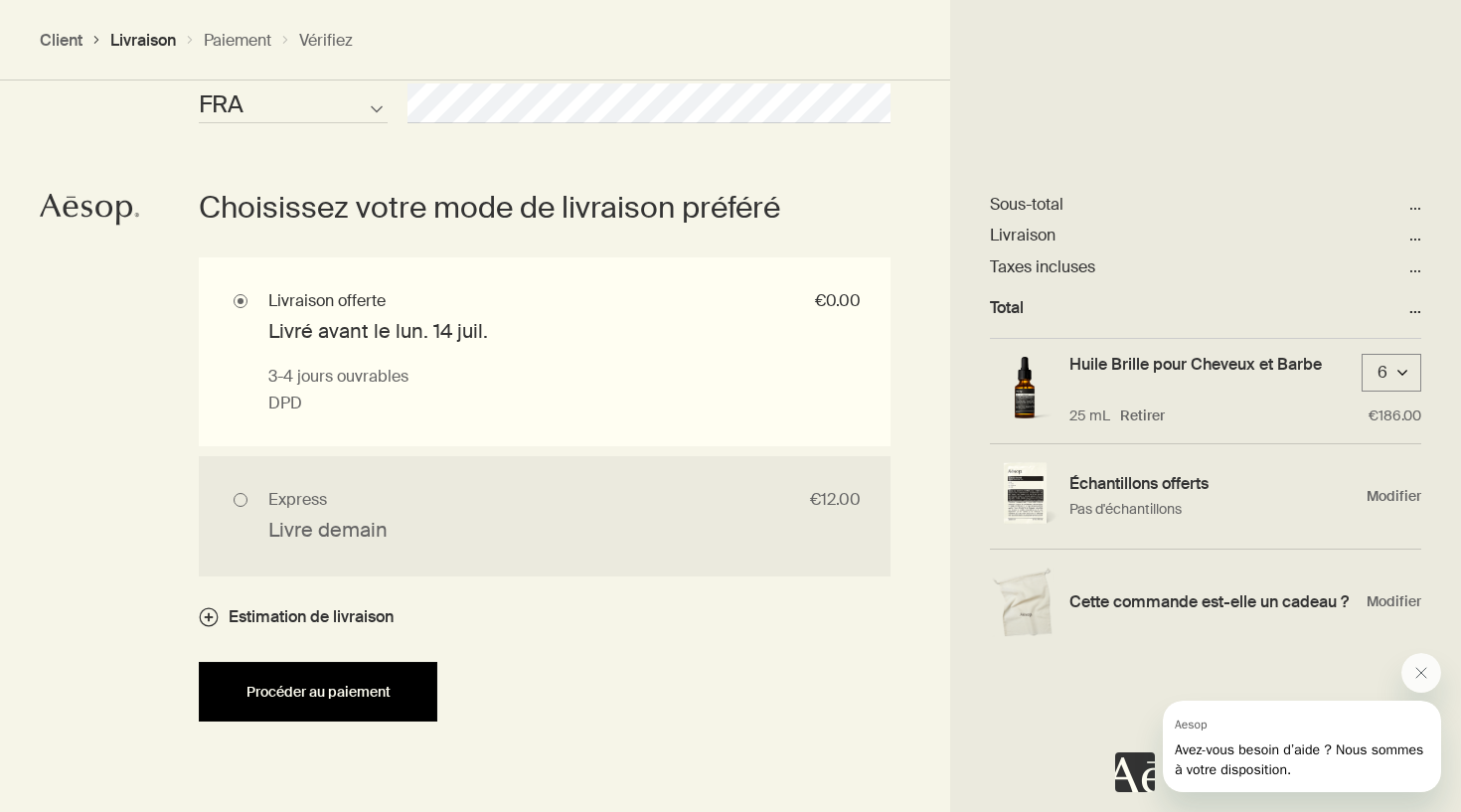 click on "Procéder au paiement" at bounding box center (318, 692) 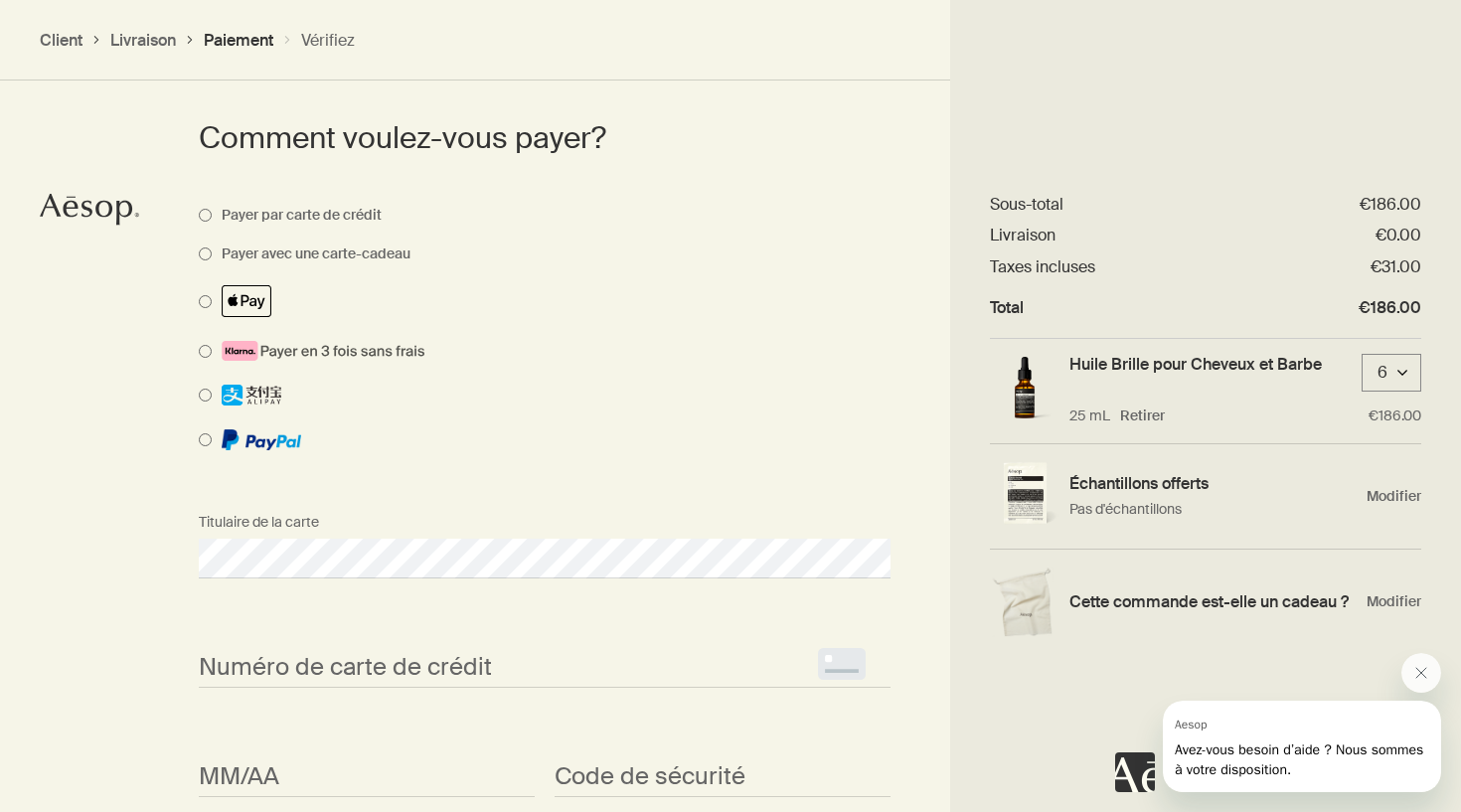 scroll, scrollTop: 1147, scrollLeft: 0, axis: vertical 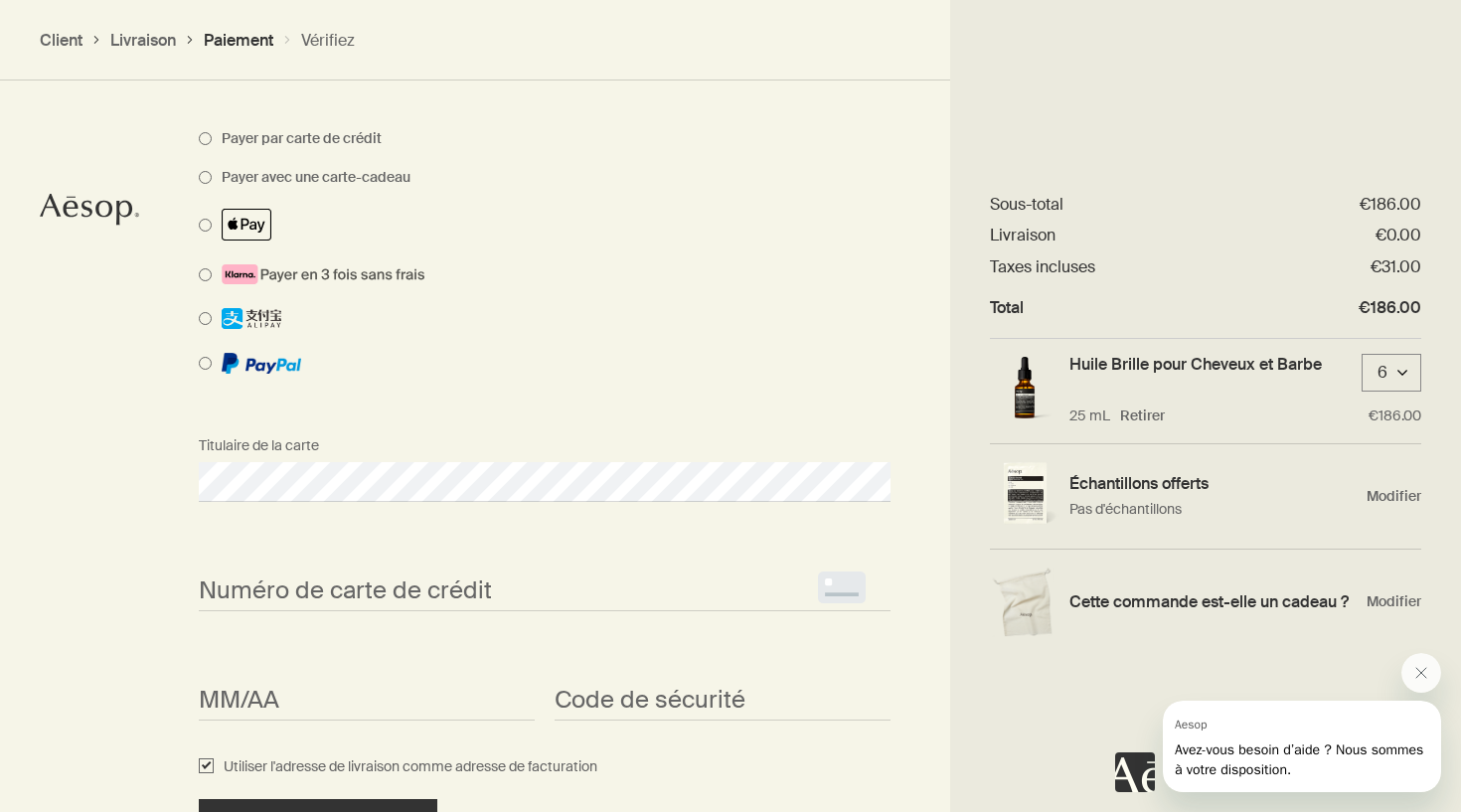click on "<p>Your browser does not support iframes.</p>" at bounding box center (545, 591) 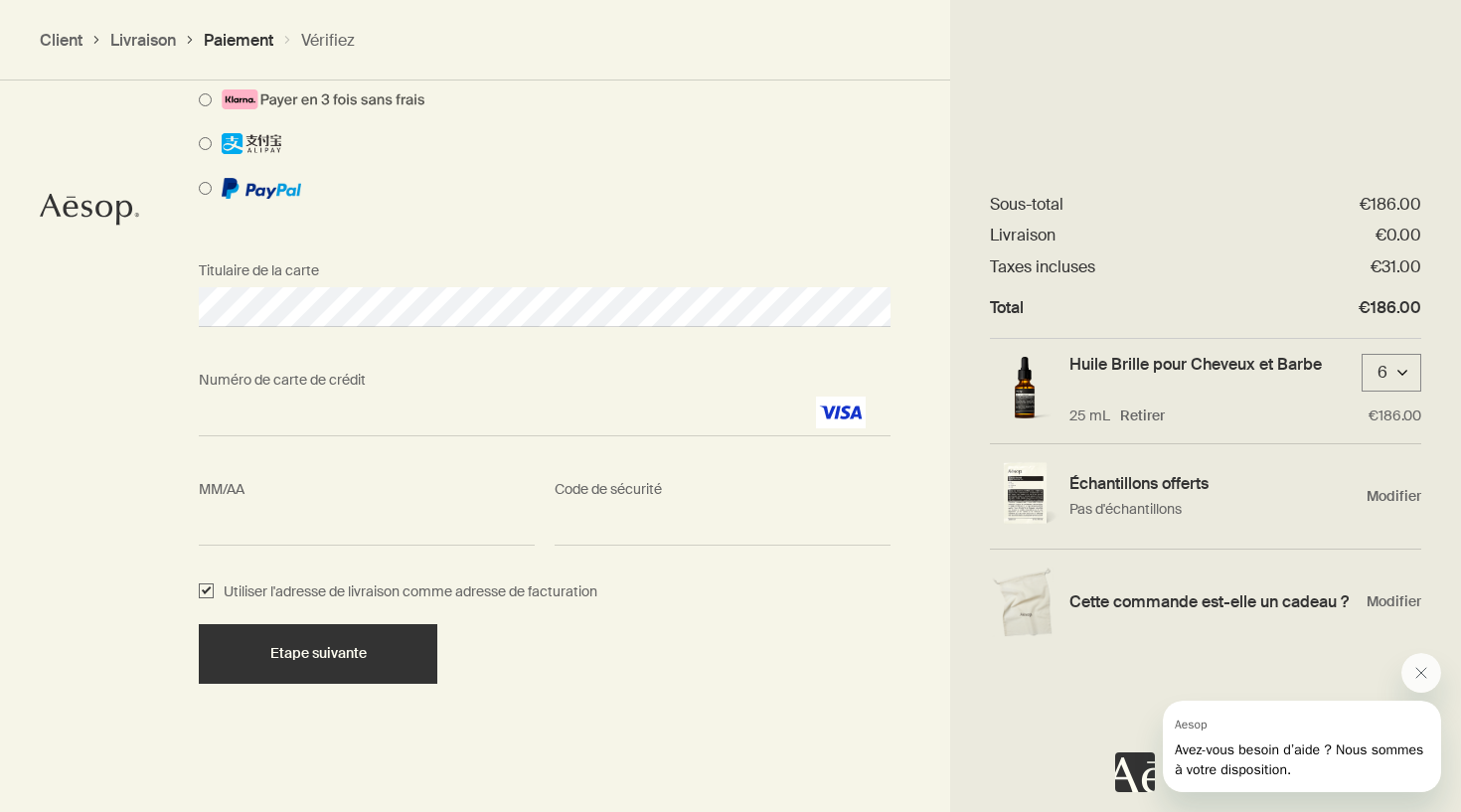 scroll, scrollTop: 1321, scrollLeft: 0, axis: vertical 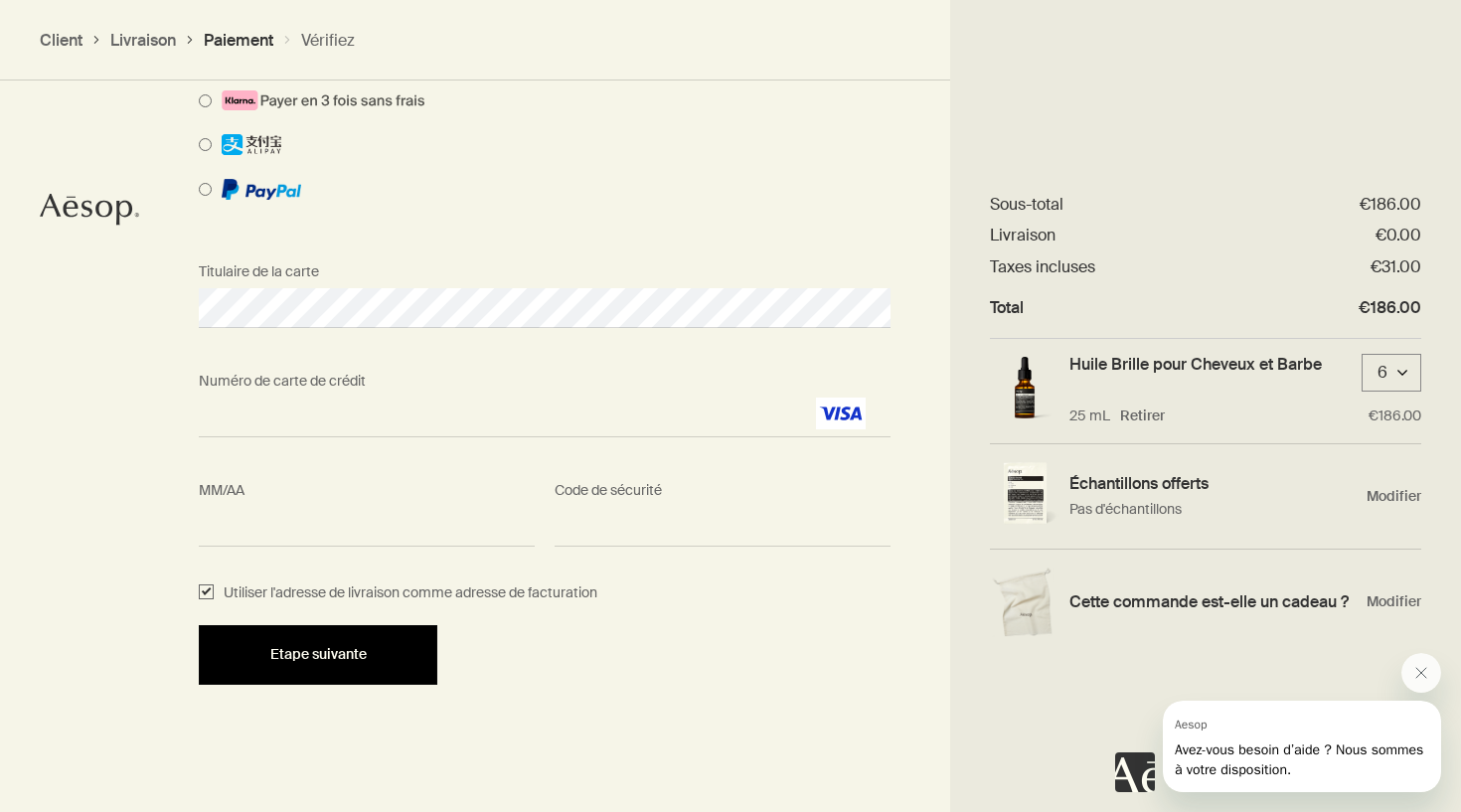 click on "Etape suivante" at bounding box center [318, 654] 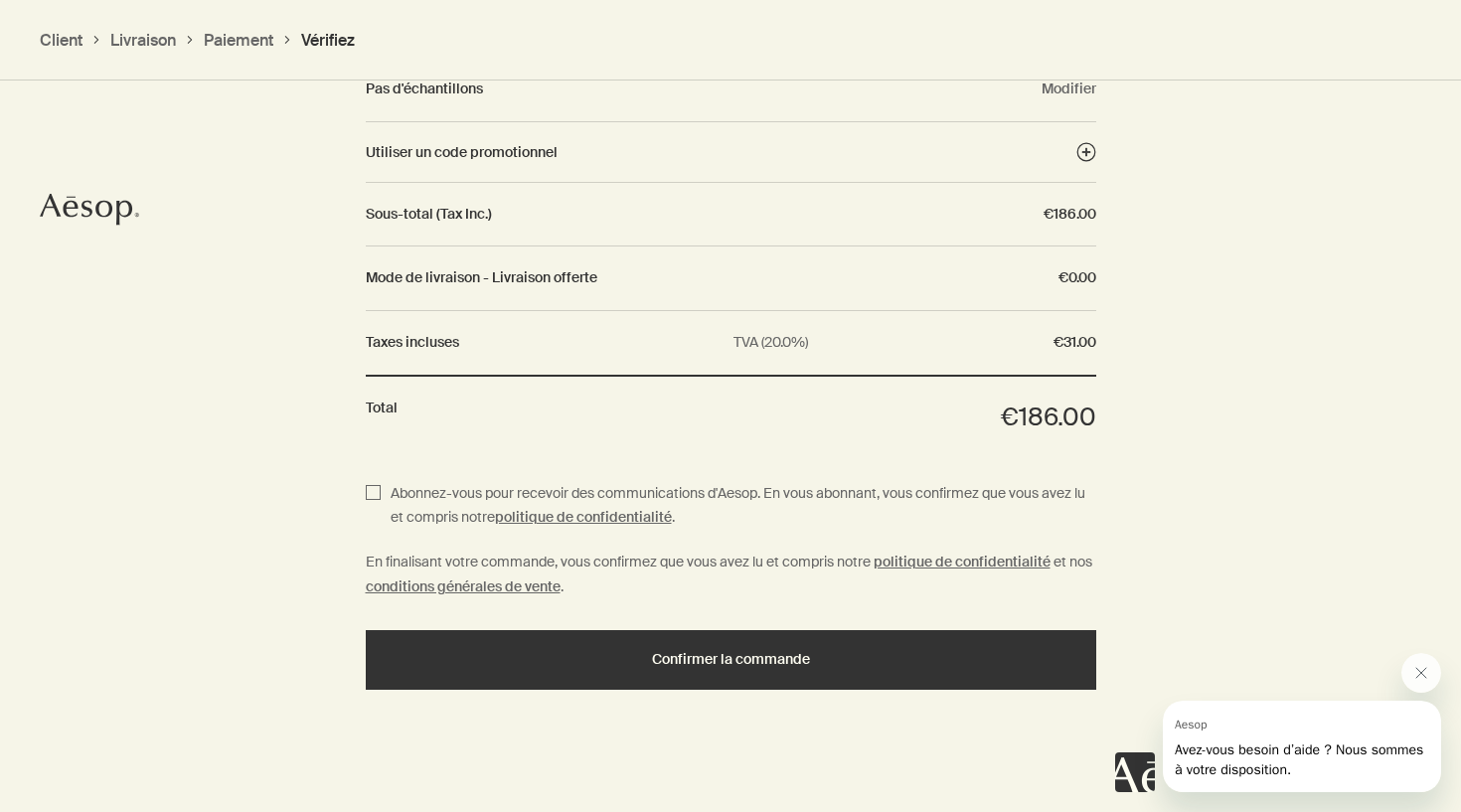 scroll, scrollTop: 1799, scrollLeft: 0, axis: vertical 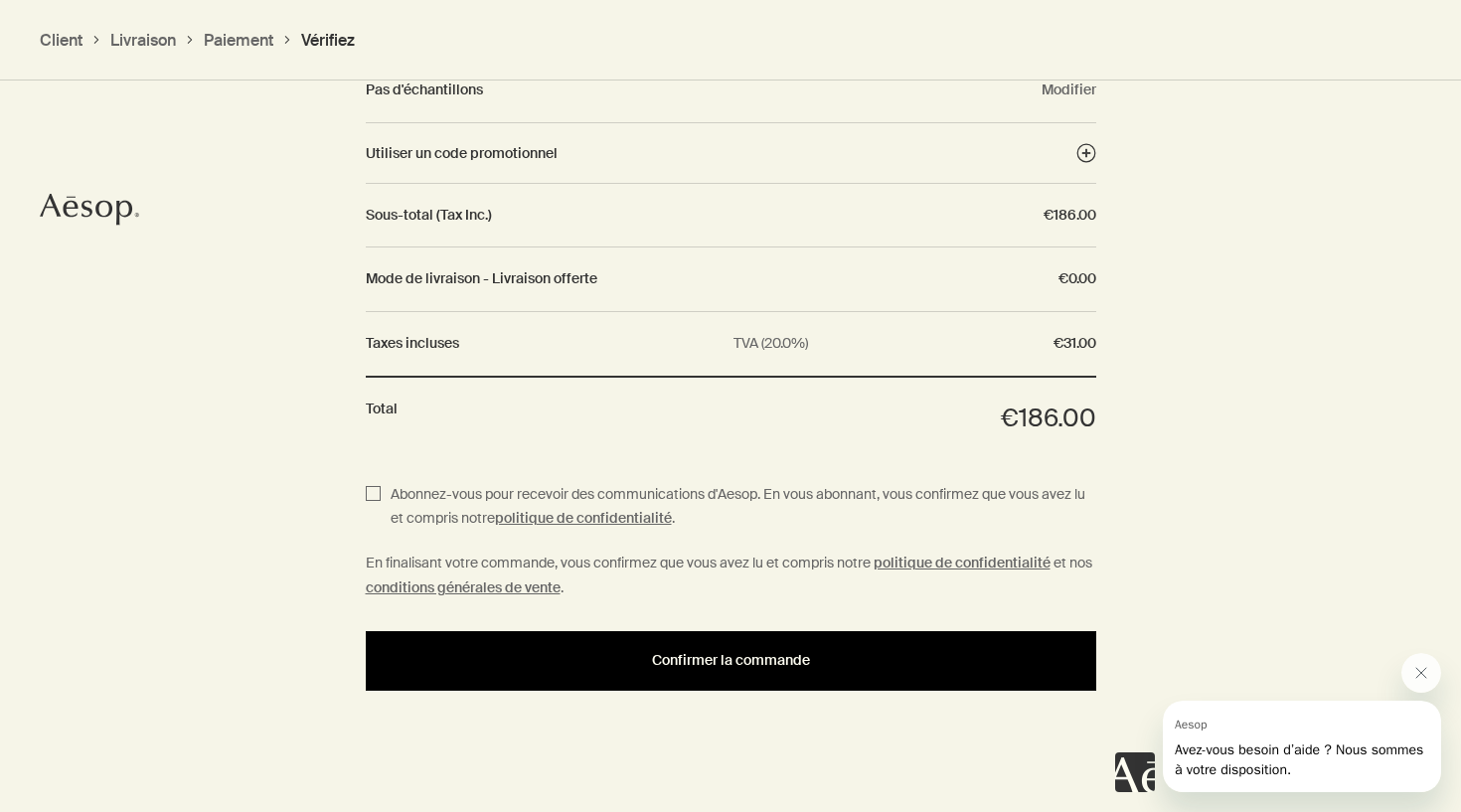 click on "Confirmer la commande" at bounding box center [730, 660] 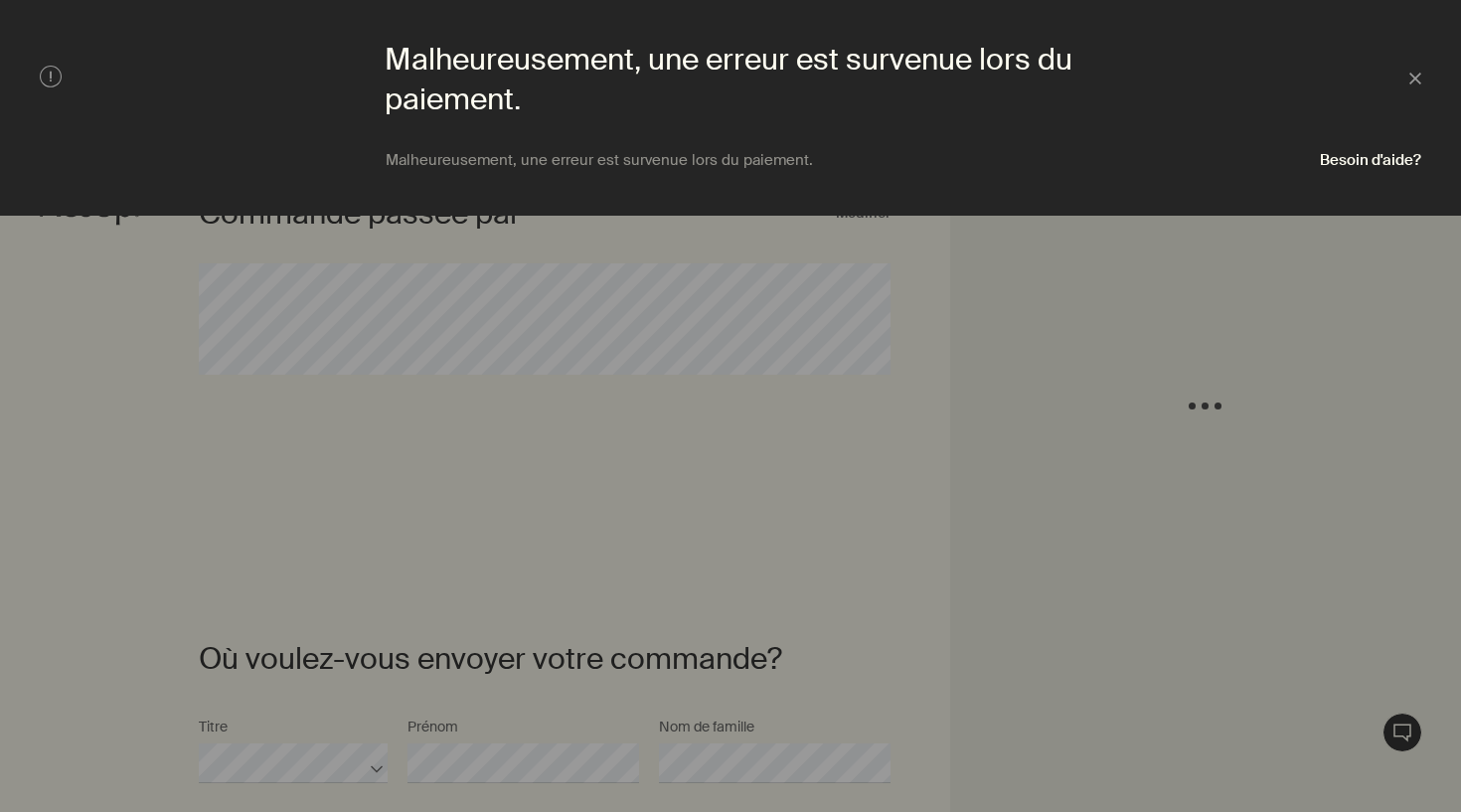 scroll, scrollTop: 442, scrollLeft: 0, axis: vertical 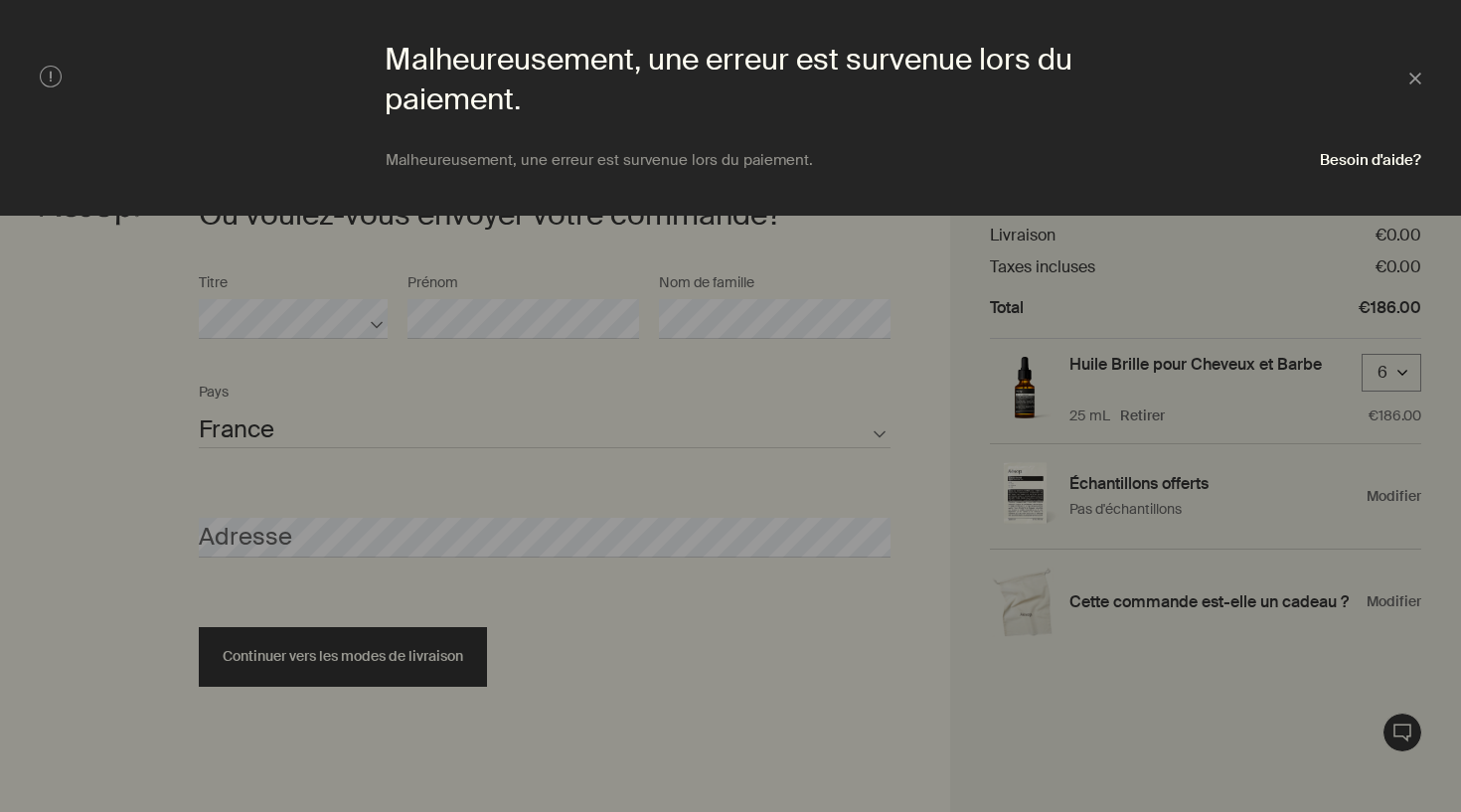 click at bounding box center (730, 406) 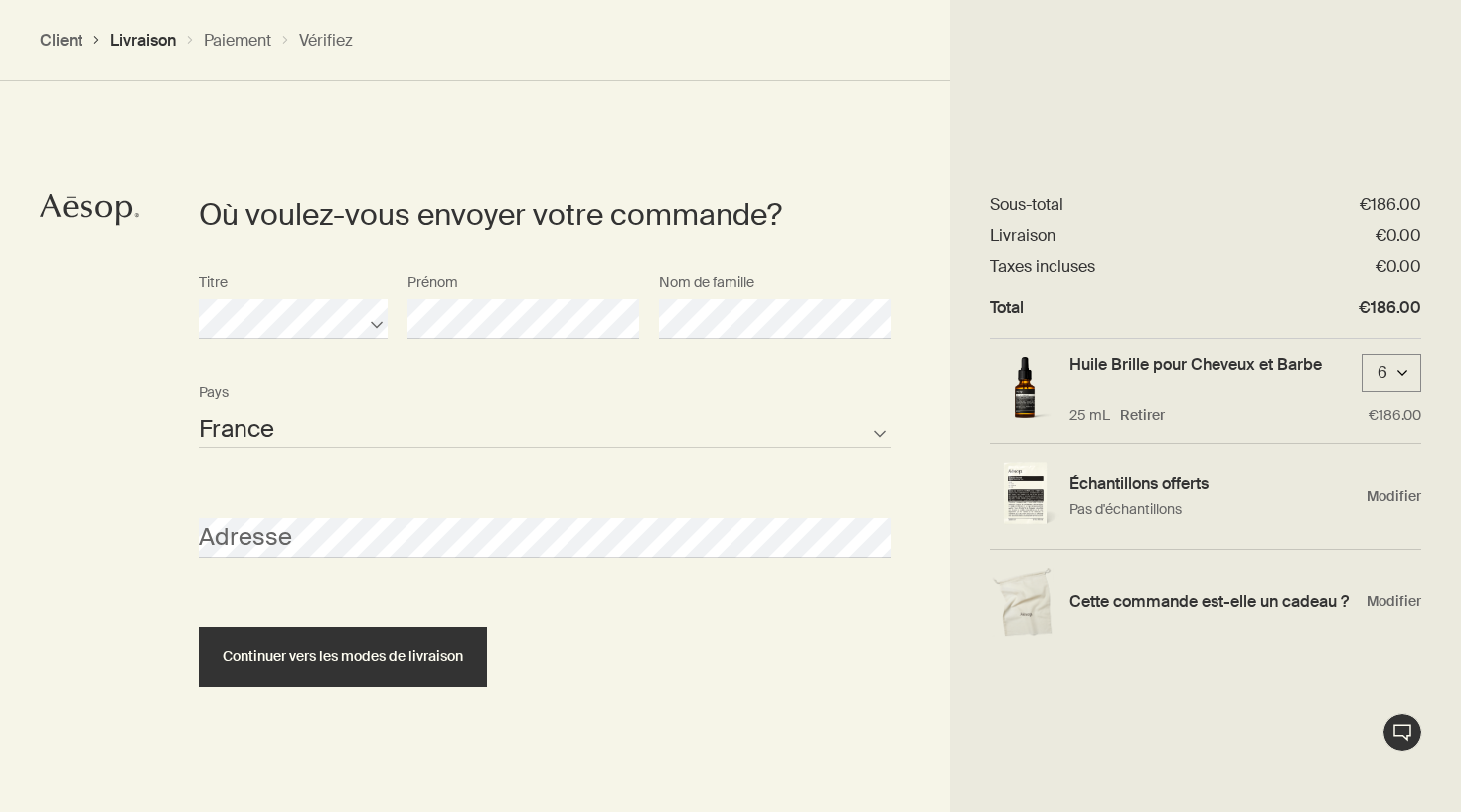 click on "Chat en direct
Commande passée par Modifier
Où voulez-vous envoyer votre commande? Titre Prénom Nom de famille Andorra Belgique France Islande Irlande Luxembourg Monaco Netherlands Portugal Saint-Marin Espagne Pays non listé Pays Adresse Continuer vers les modes de livraison
Abonnez-vous pour recevoir des communications d'Aesop. En vous abonnant, vous confirmez que vous avez lu et compris notre  politique de confidentialité .
En finalisant votre commande, vous confirmez que vous avez lu et compris notre
politique de confidentialité
et nos
conditions générales de vente ." at bounding box center (730, -39) 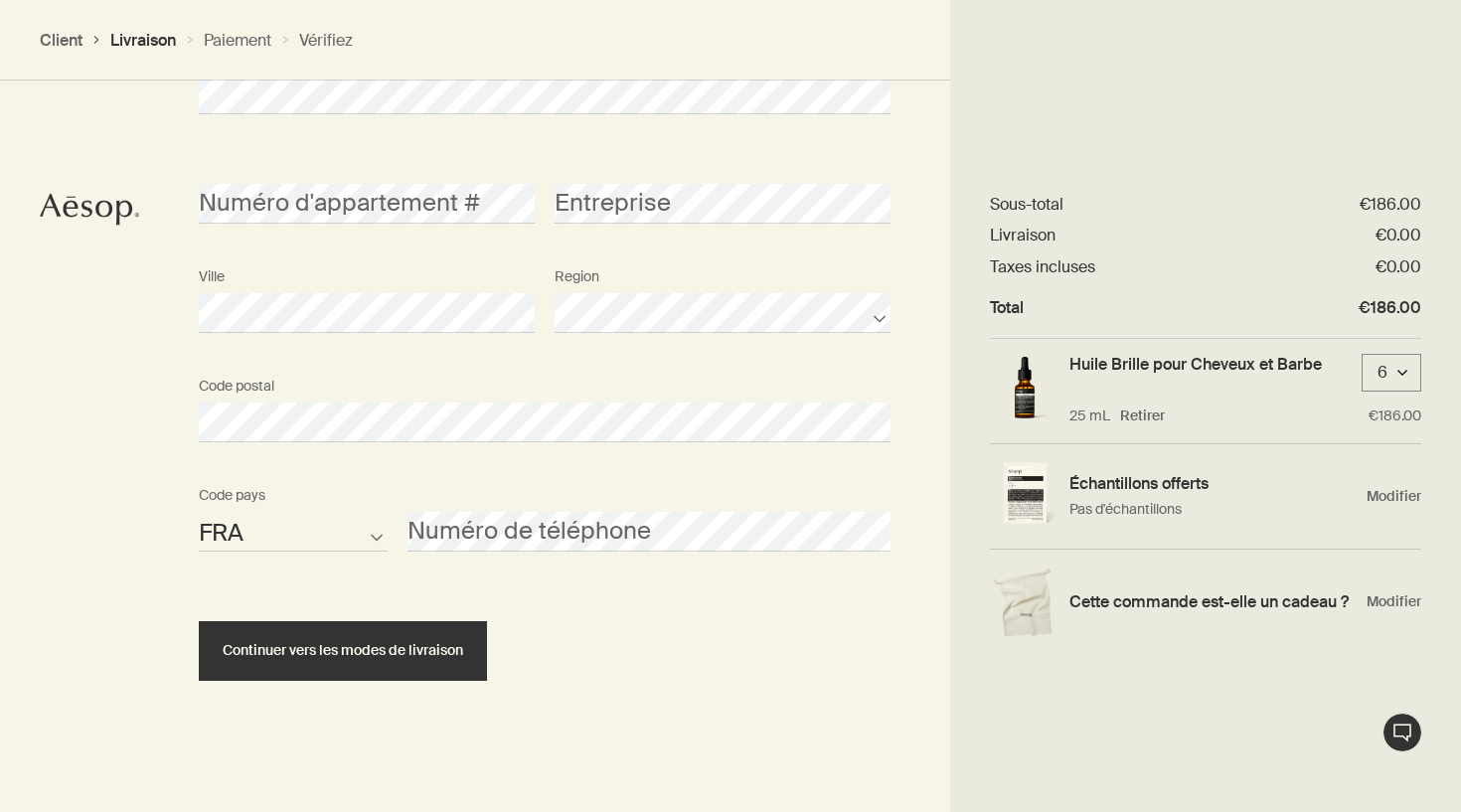 scroll, scrollTop: 887, scrollLeft: 0, axis: vertical 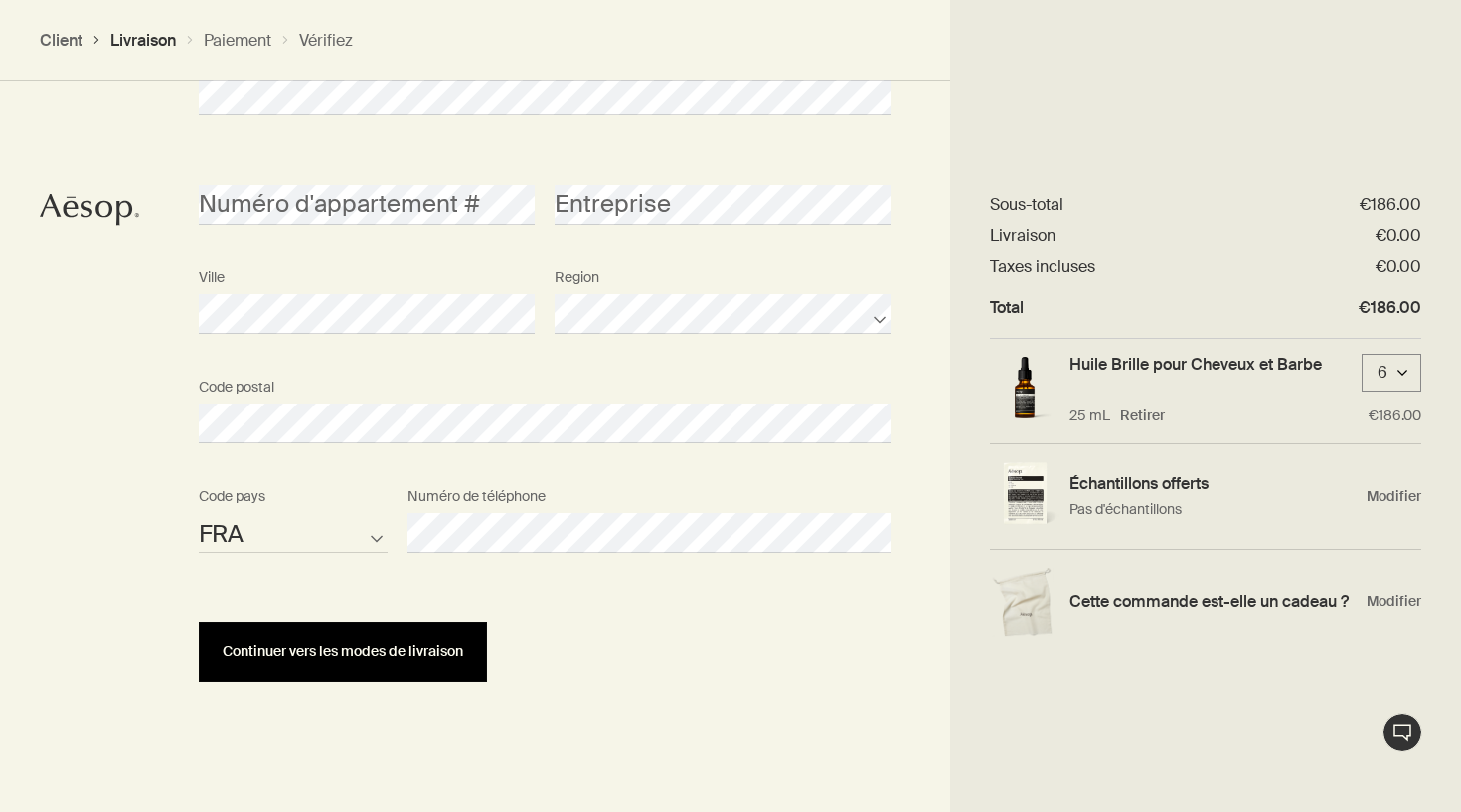 click on "Continuer vers les modes de livraison" at bounding box center (343, 651) 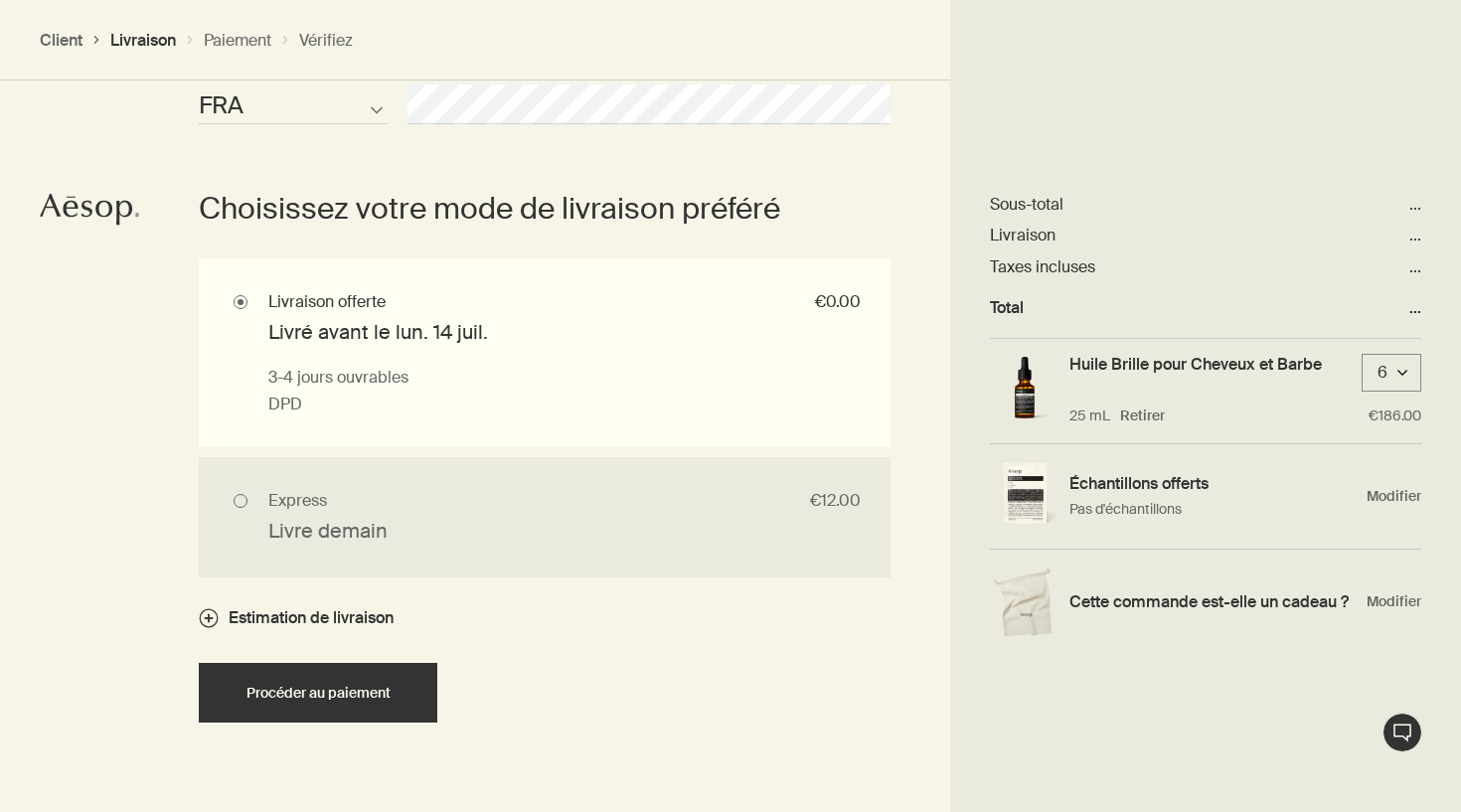 scroll, scrollTop: 1316, scrollLeft: 0, axis: vertical 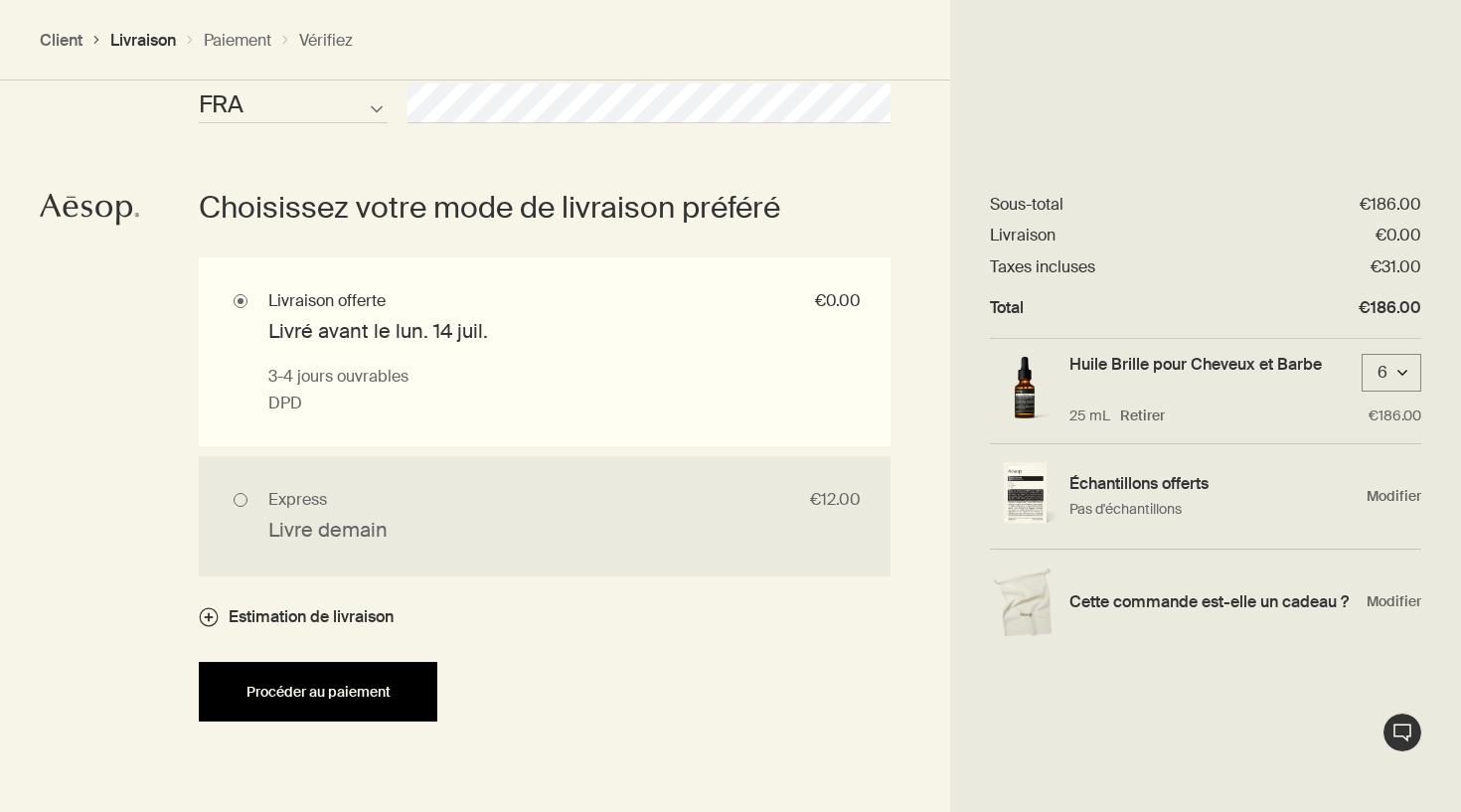 click on "Procéder au paiement" at bounding box center [318, 692] 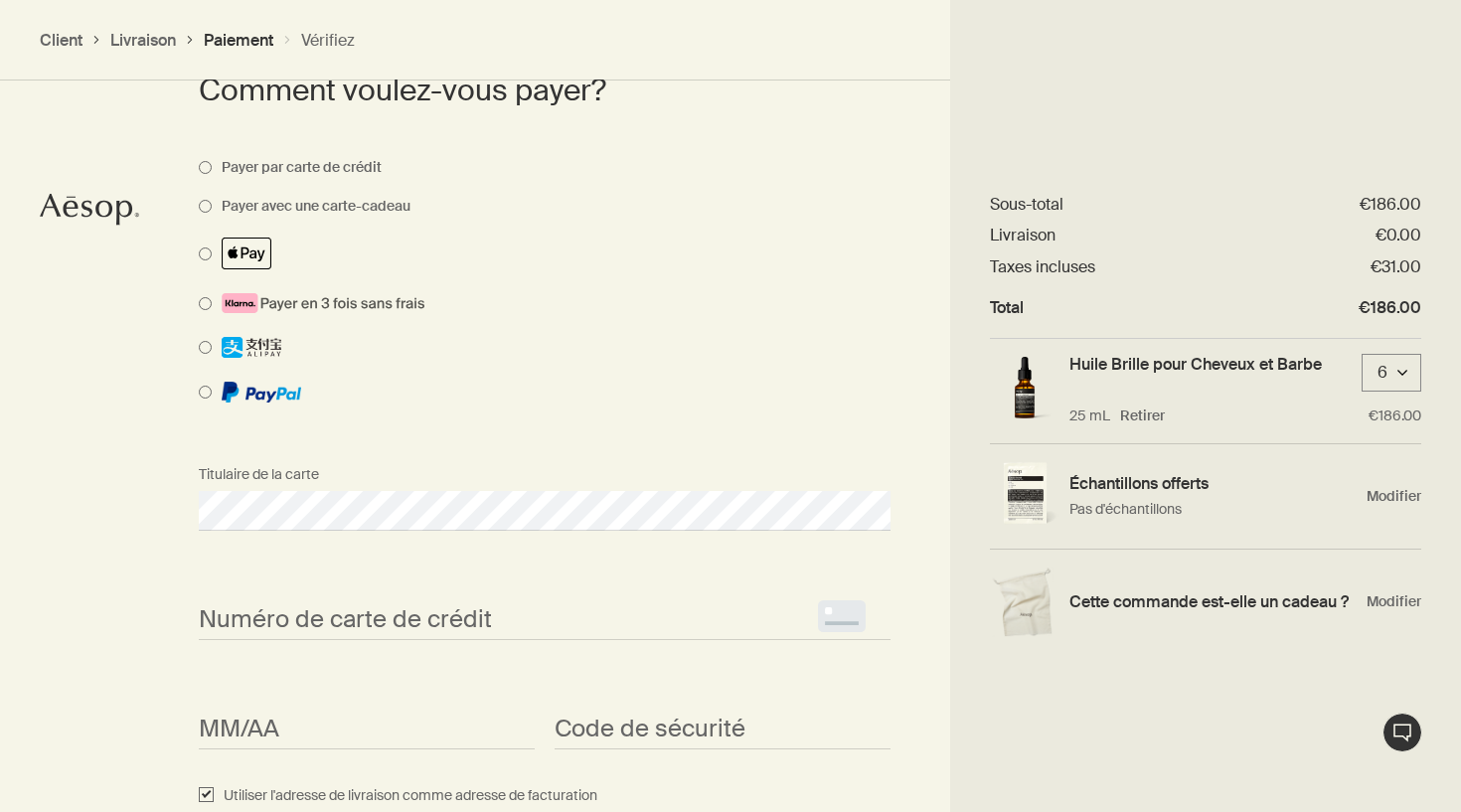 scroll, scrollTop: 1055, scrollLeft: 0, axis: vertical 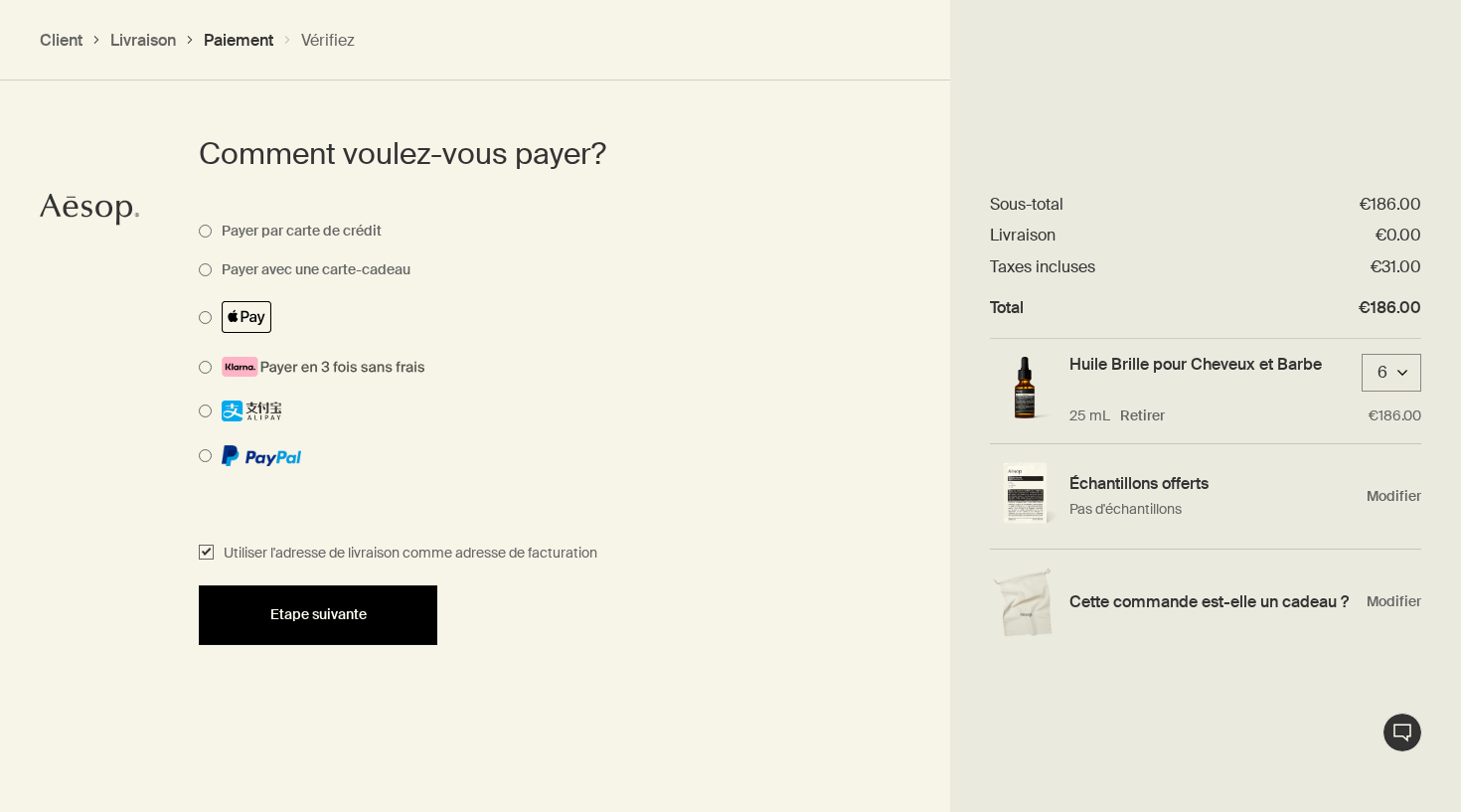 click on "Etape suivante" at bounding box center (318, 614) 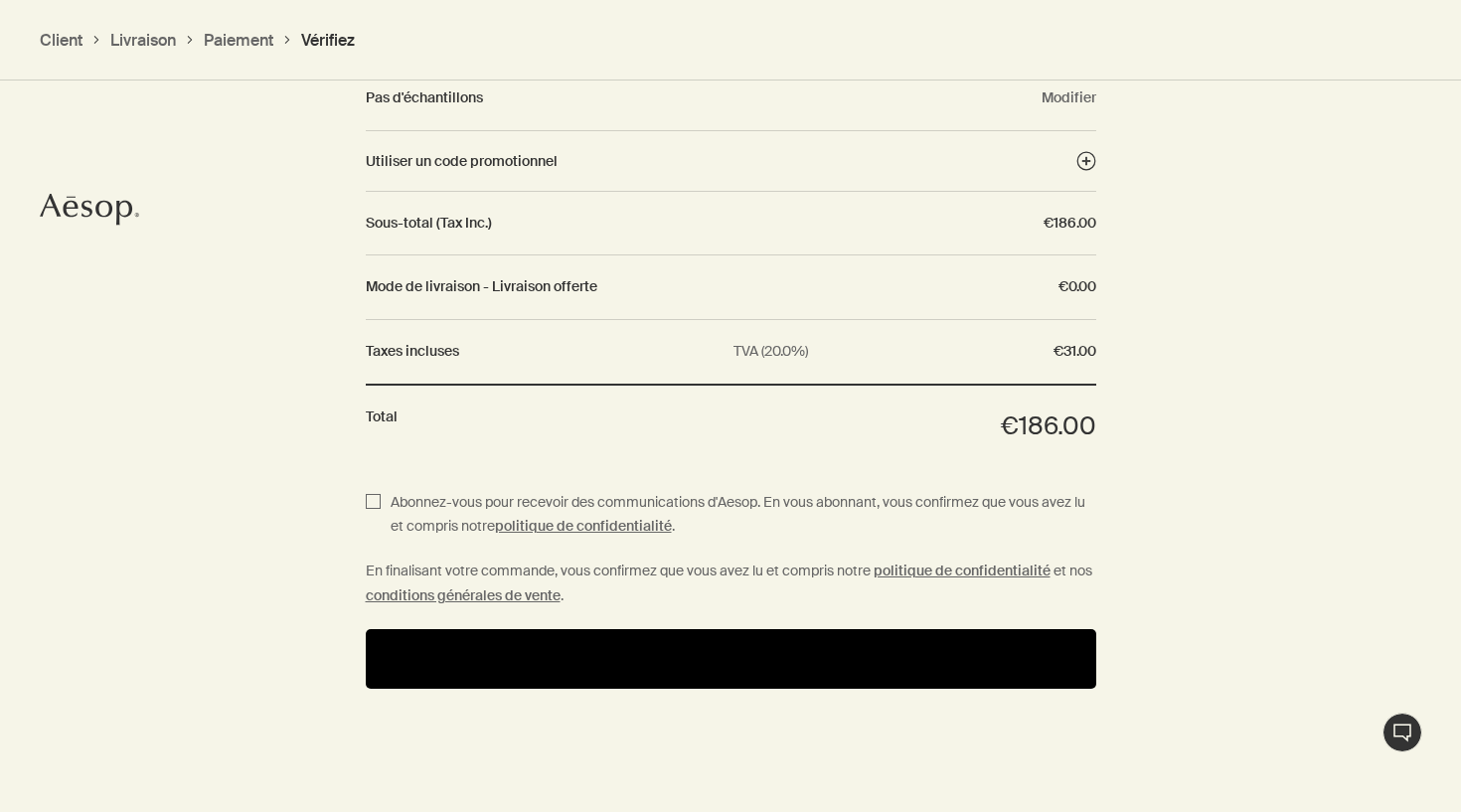 scroll, scrollTop: 1789, scrollLeft: 0, axis: vertical 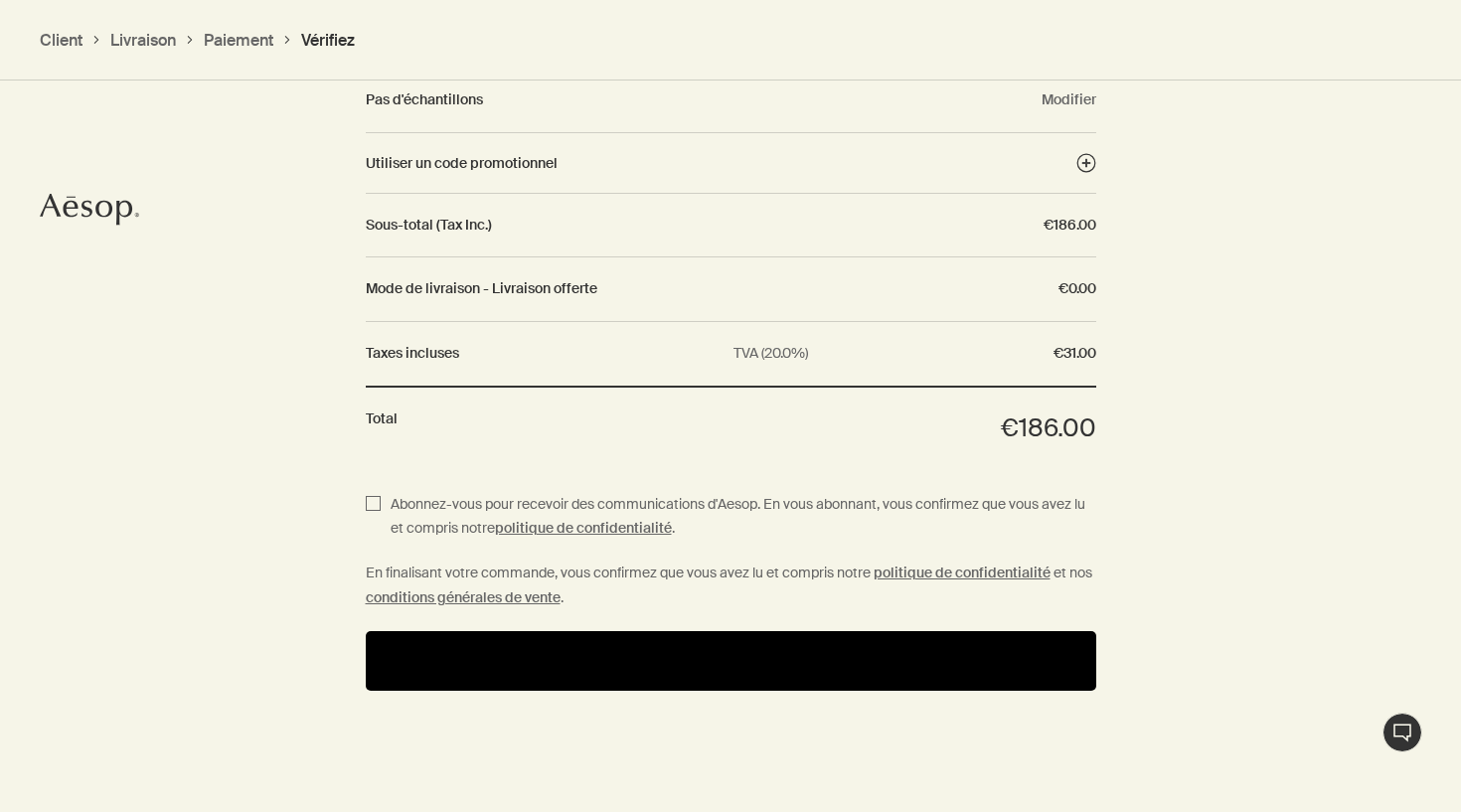 click at bounding box center [730, 661] 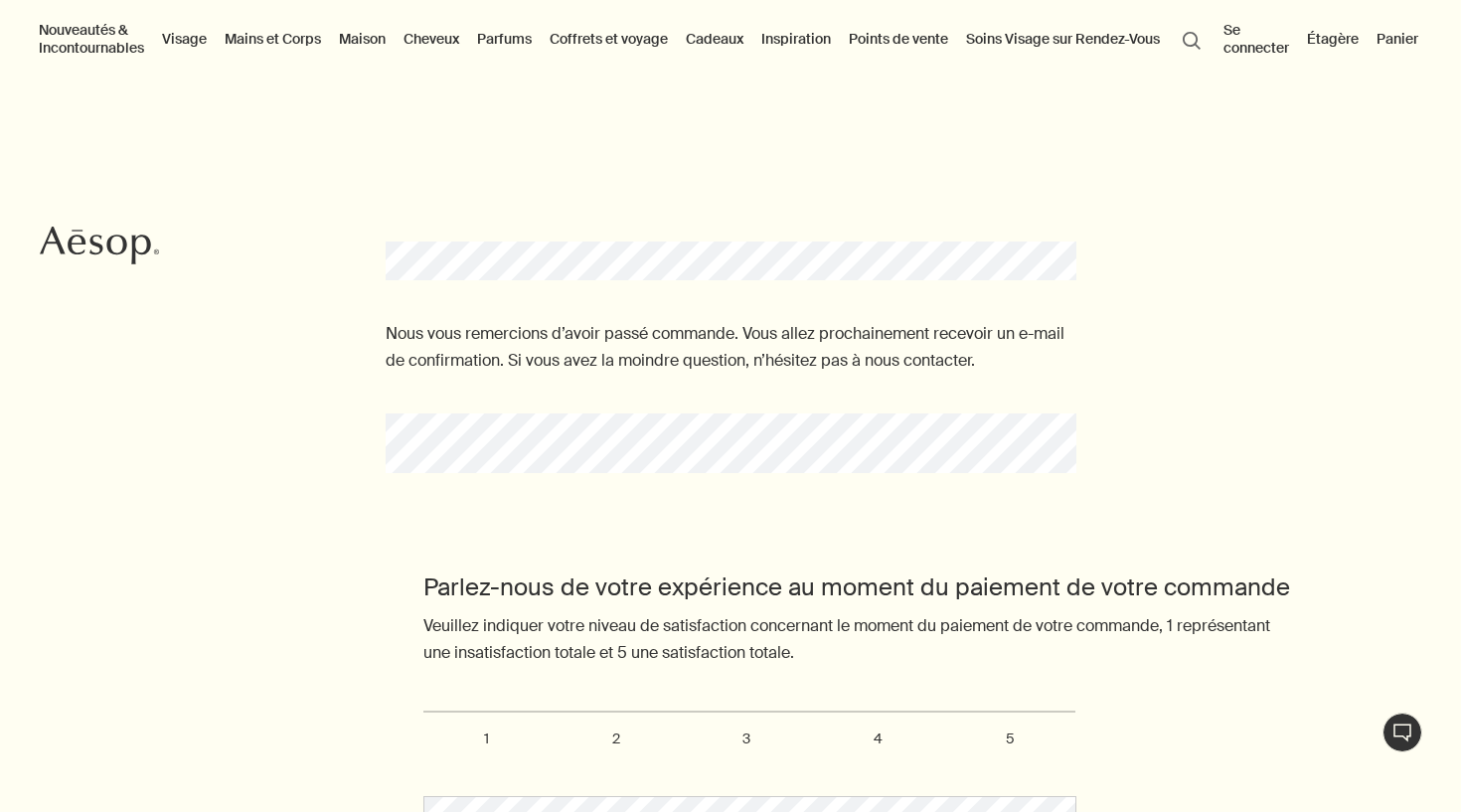 scroll, scrollTop: 497, scrollLeft: 0, axis: vertical 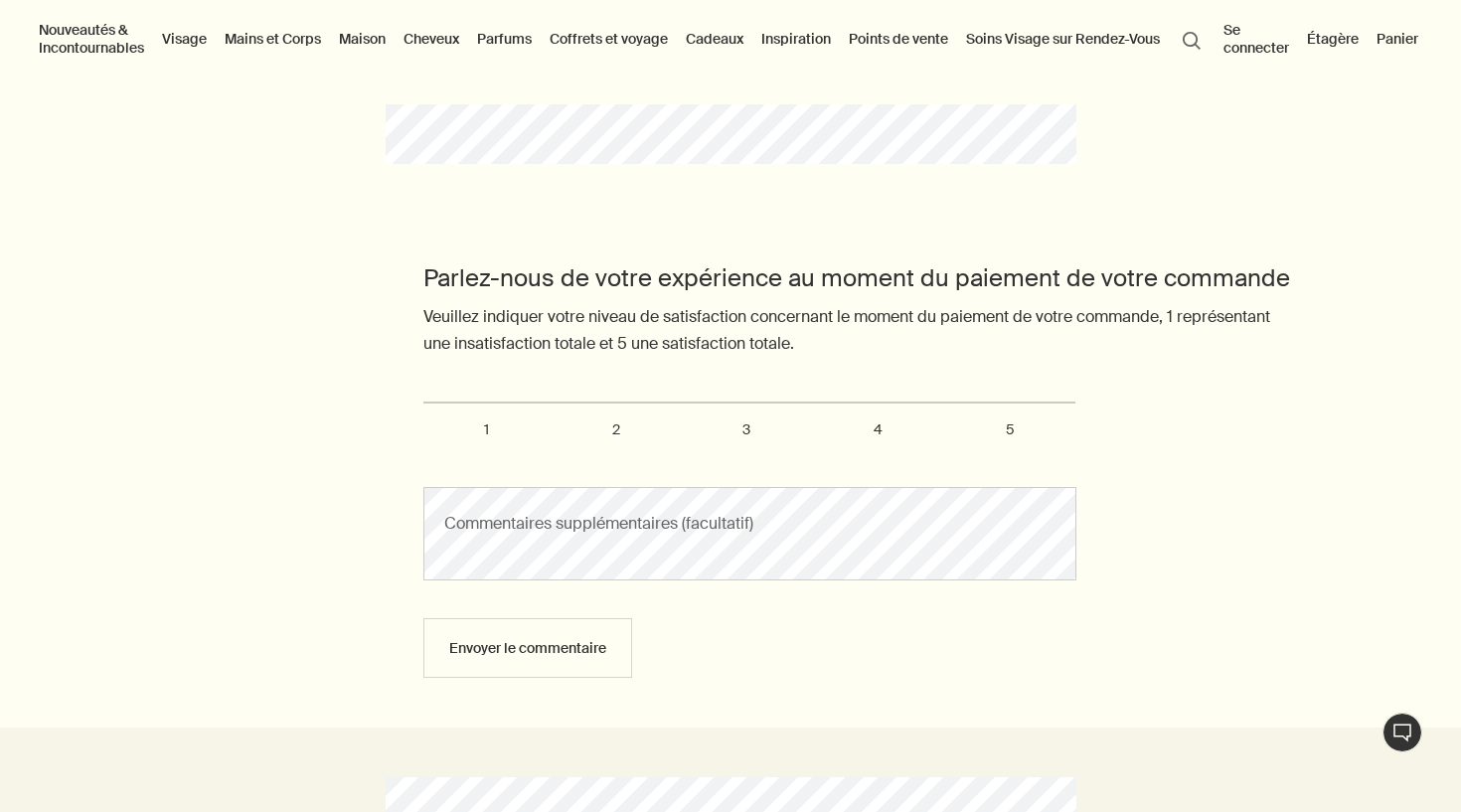 click on "1" at bounding box center [487, 429] 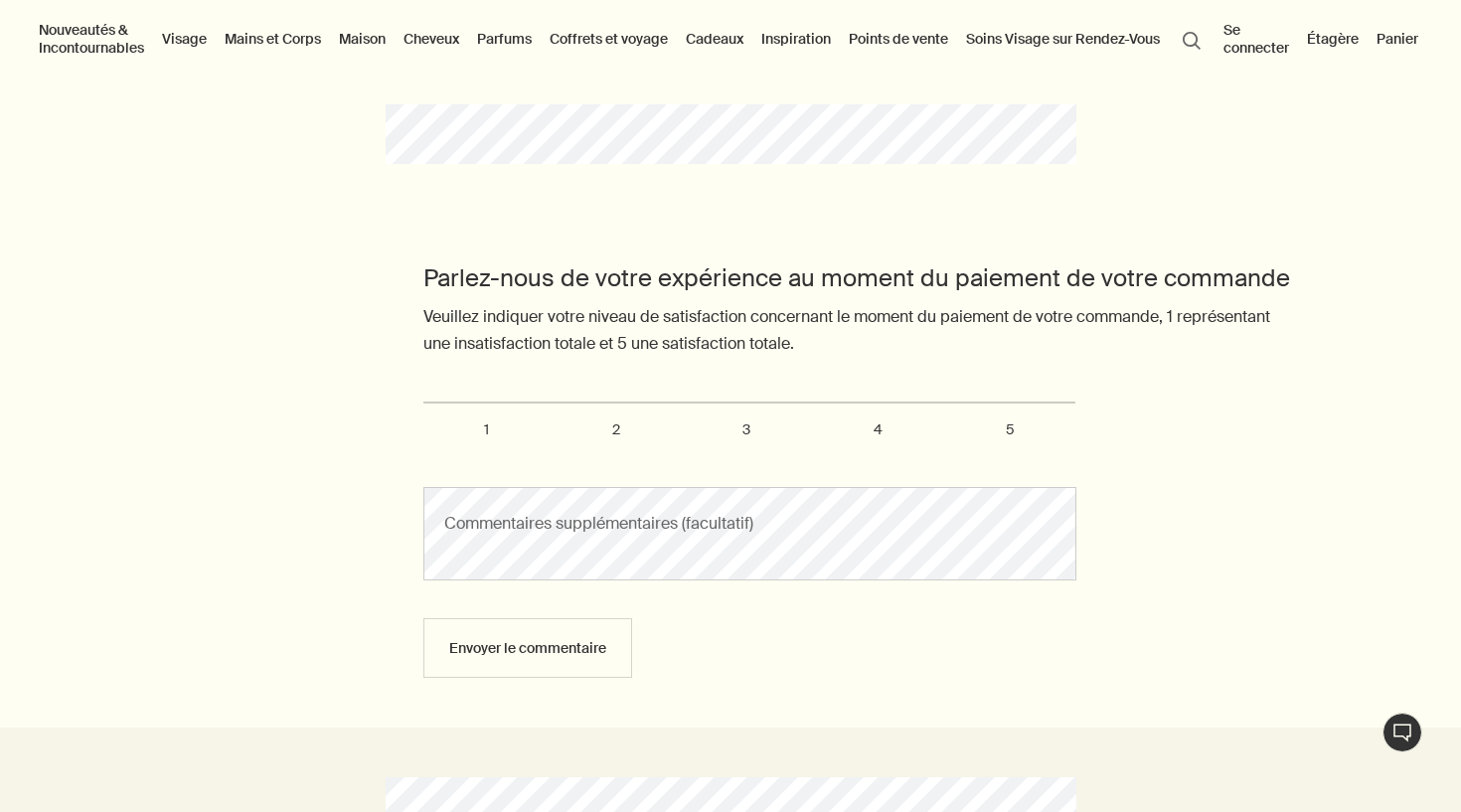 click on "1" at bounding box center (434, 410) 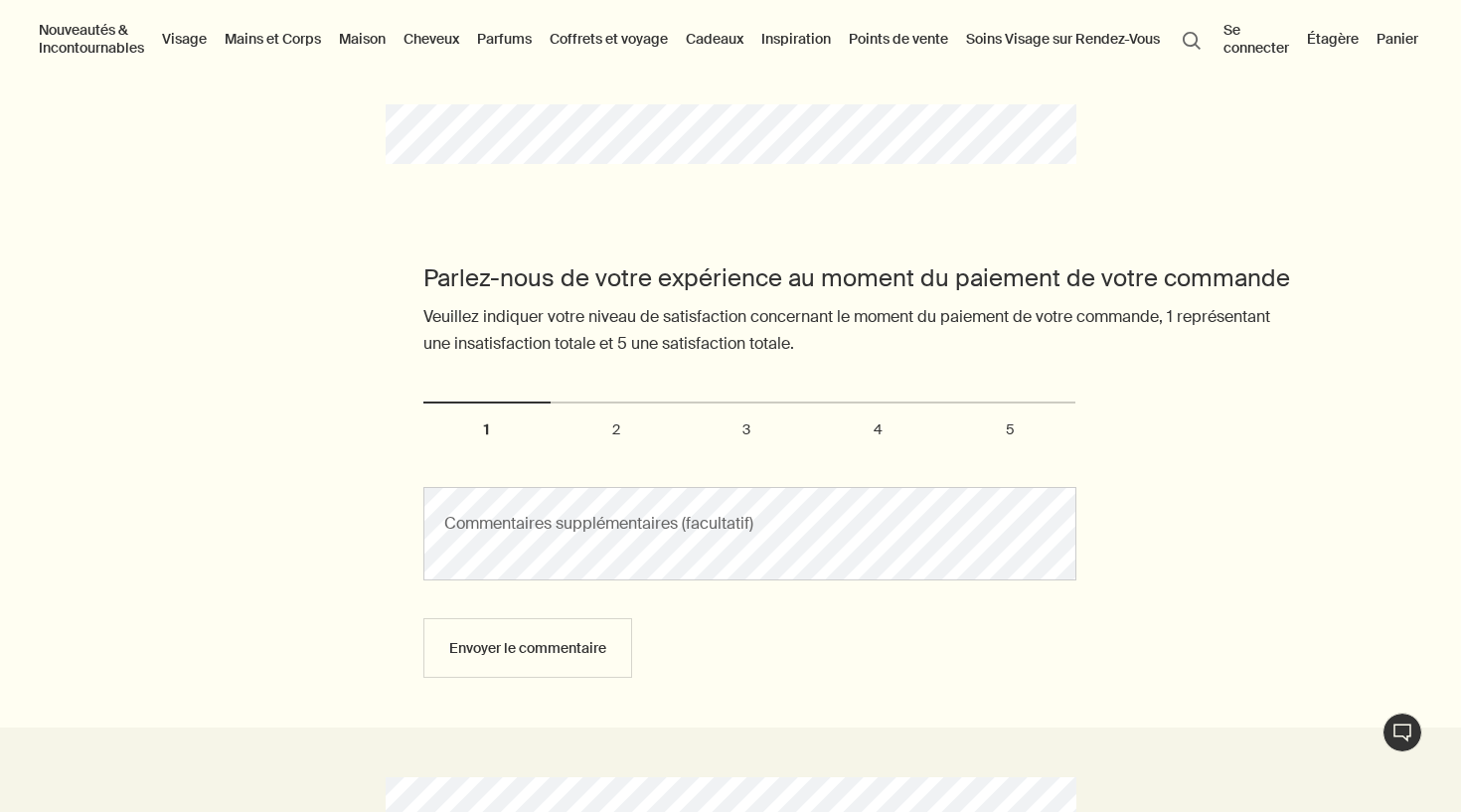 radio on "true" 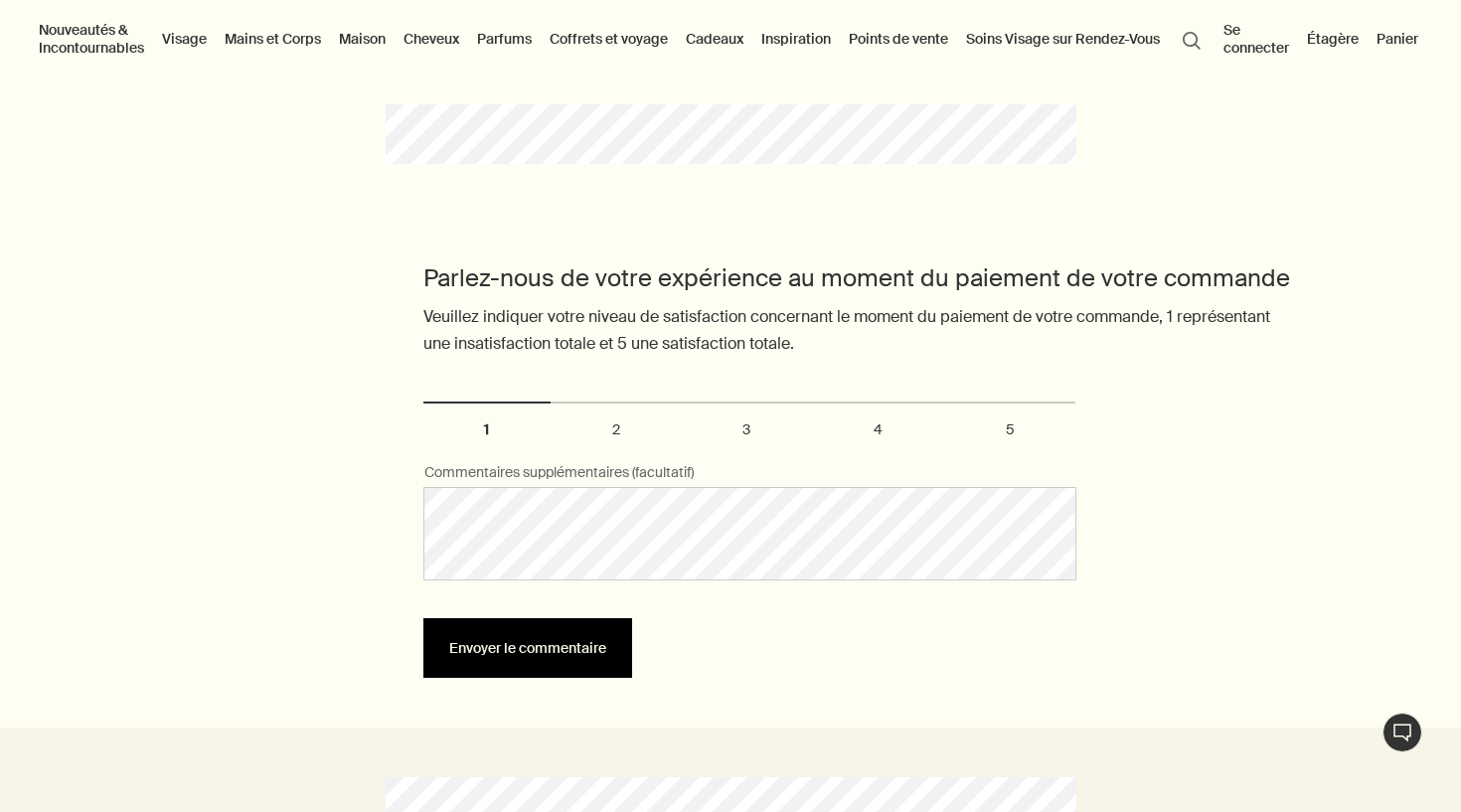 click on "Envoyer le commentaire" at bounding box center (528, 648) 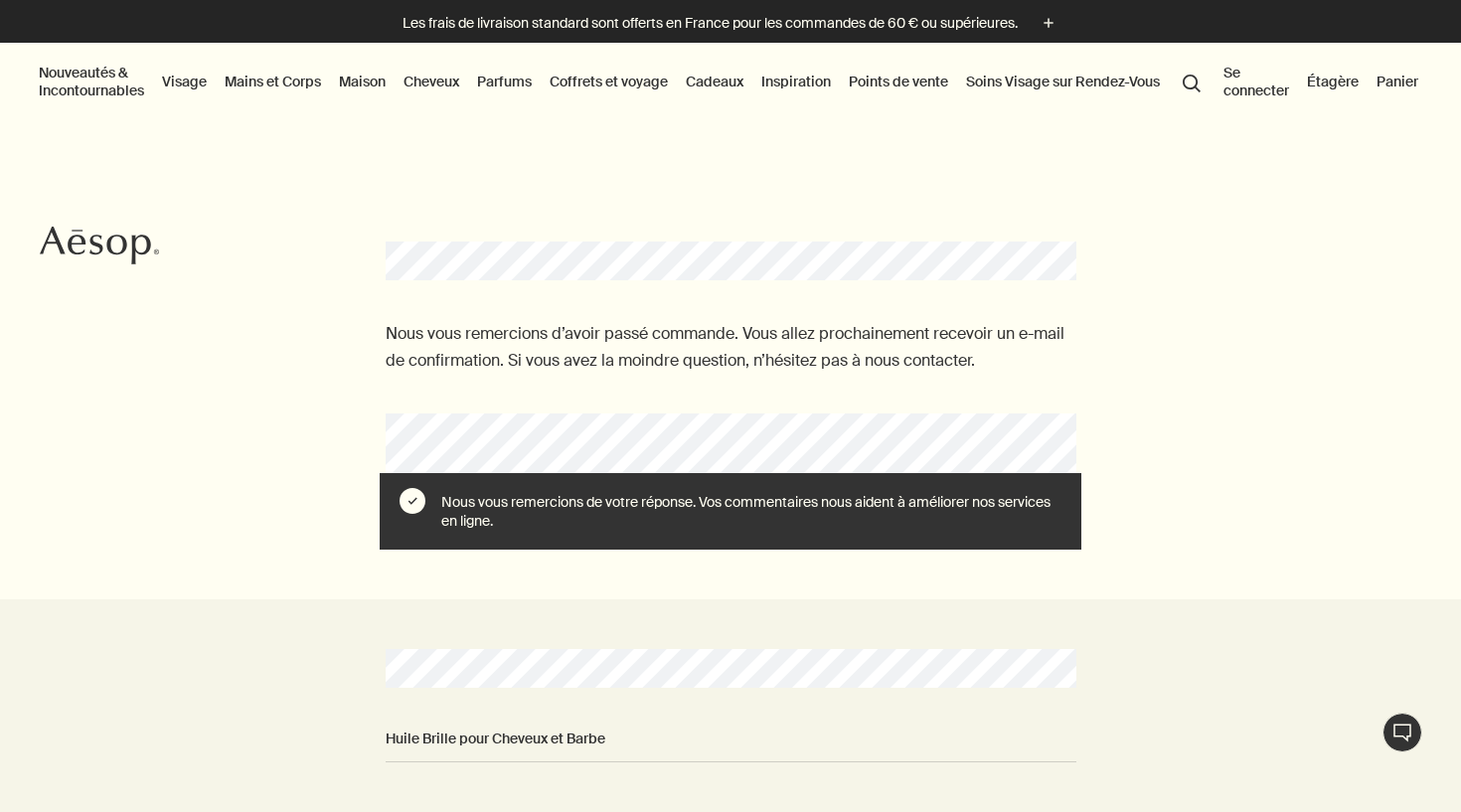 scroll, scrollTop: 0, scrollLeft: 0, axis: both 